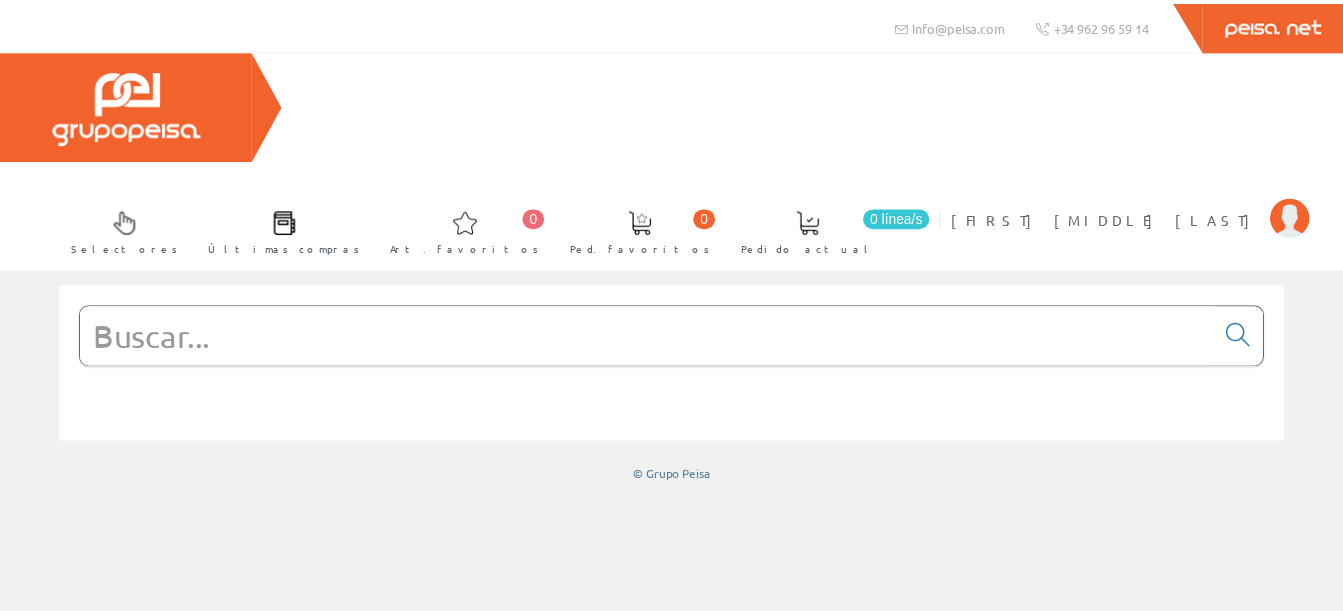scroll, scrollTop: 0, scrollLeft: 0, axis: both 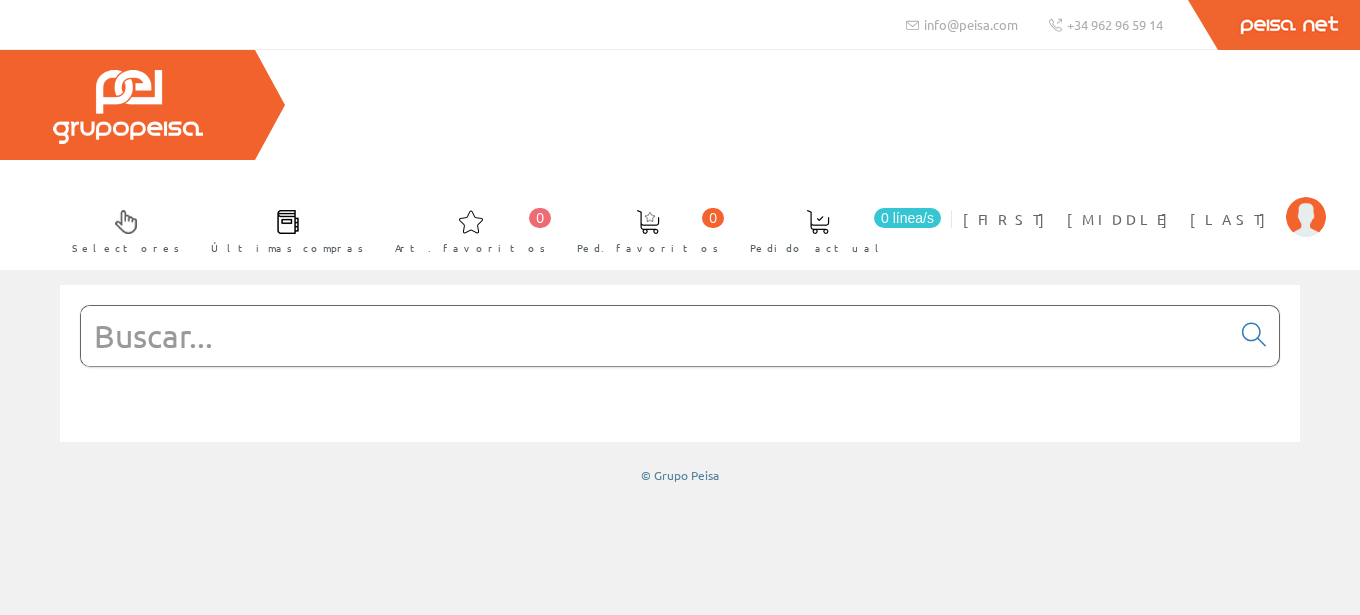 click at bounding box center (655, 336) 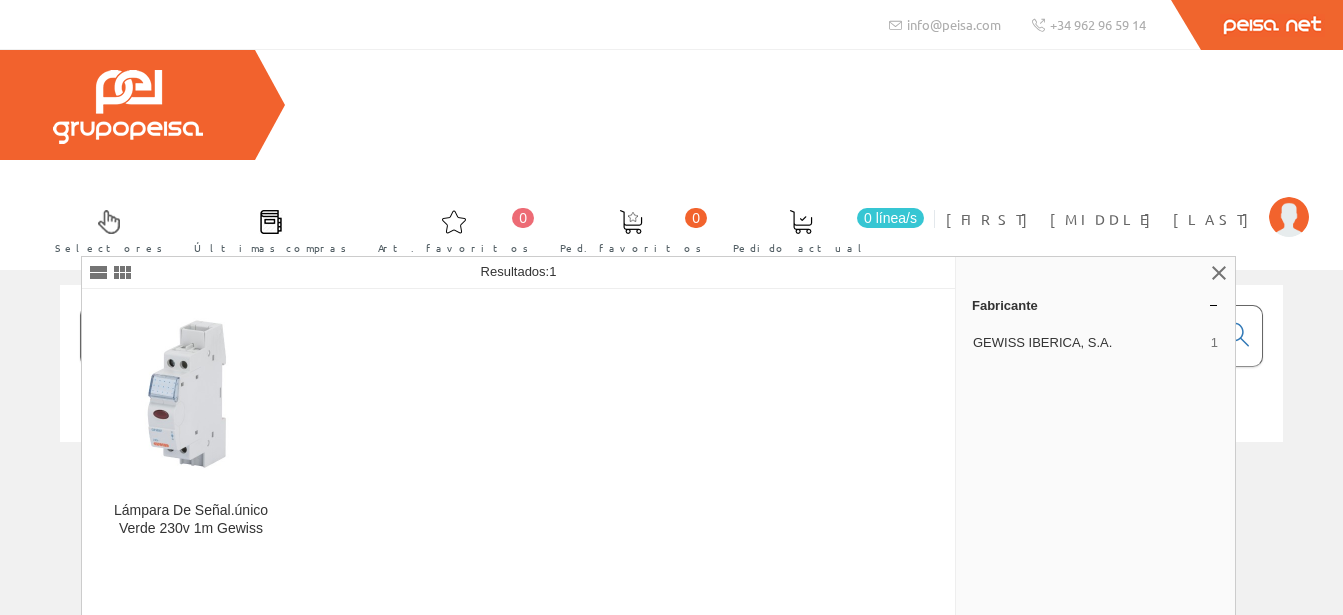 type on "GW96582" 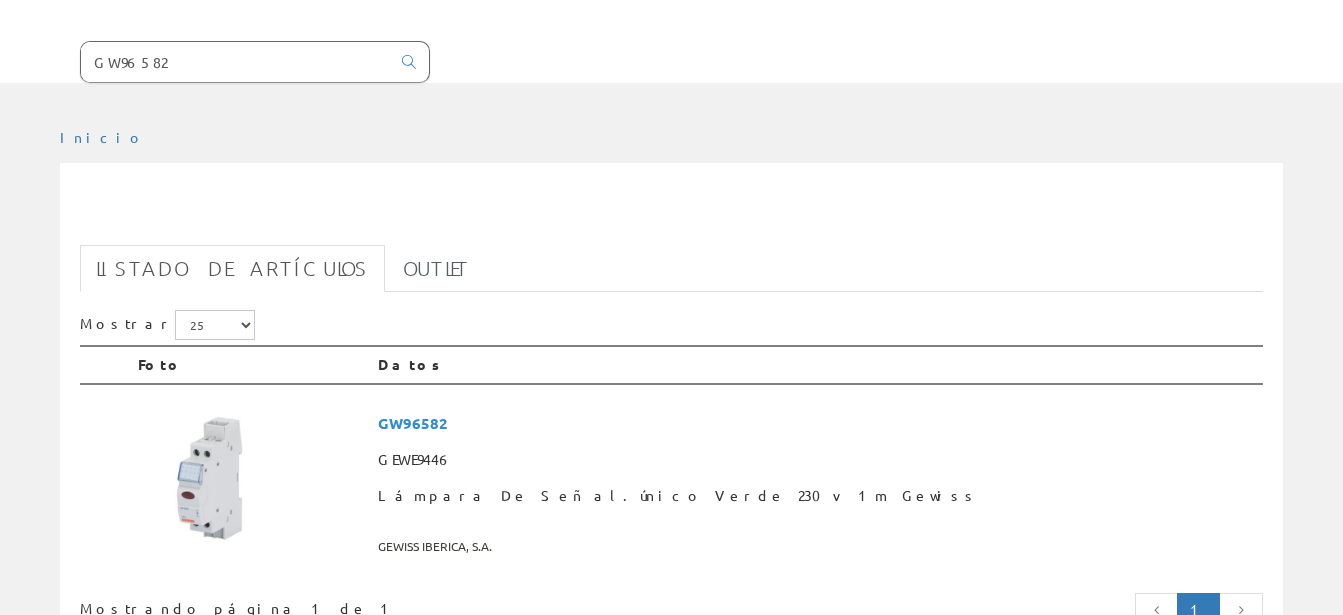 scroll, scrollTop: 306, scrollLeft: 0, axis: vertical 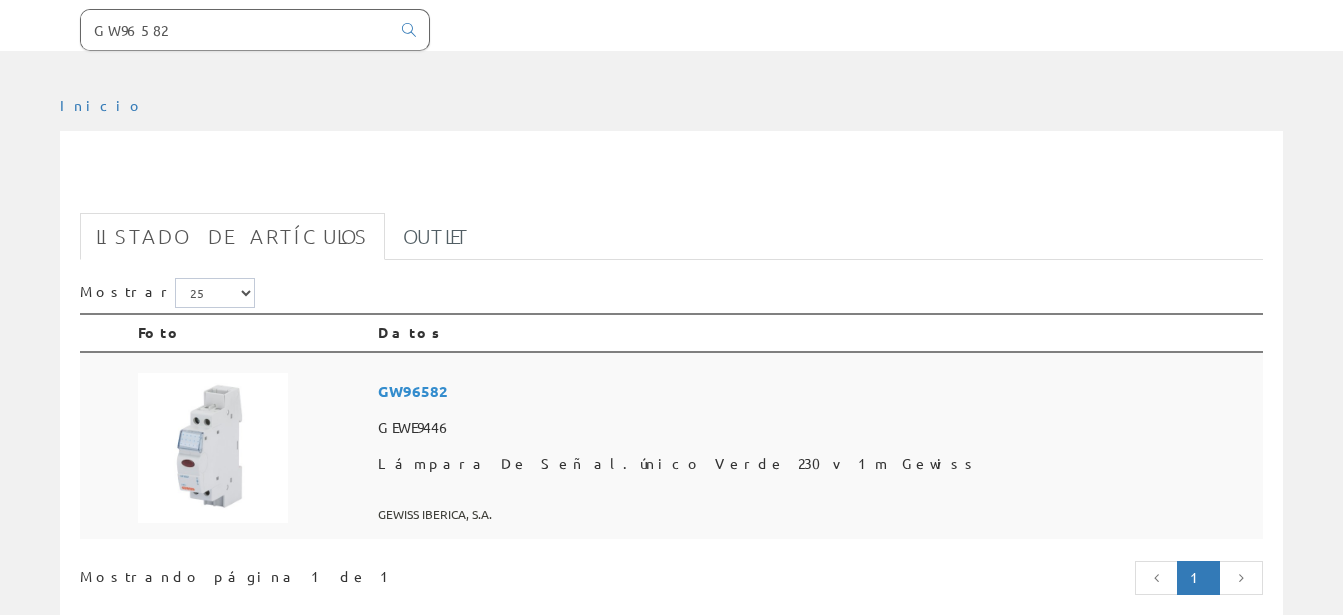 click on "GW96582" at bounding box center [816, 391] 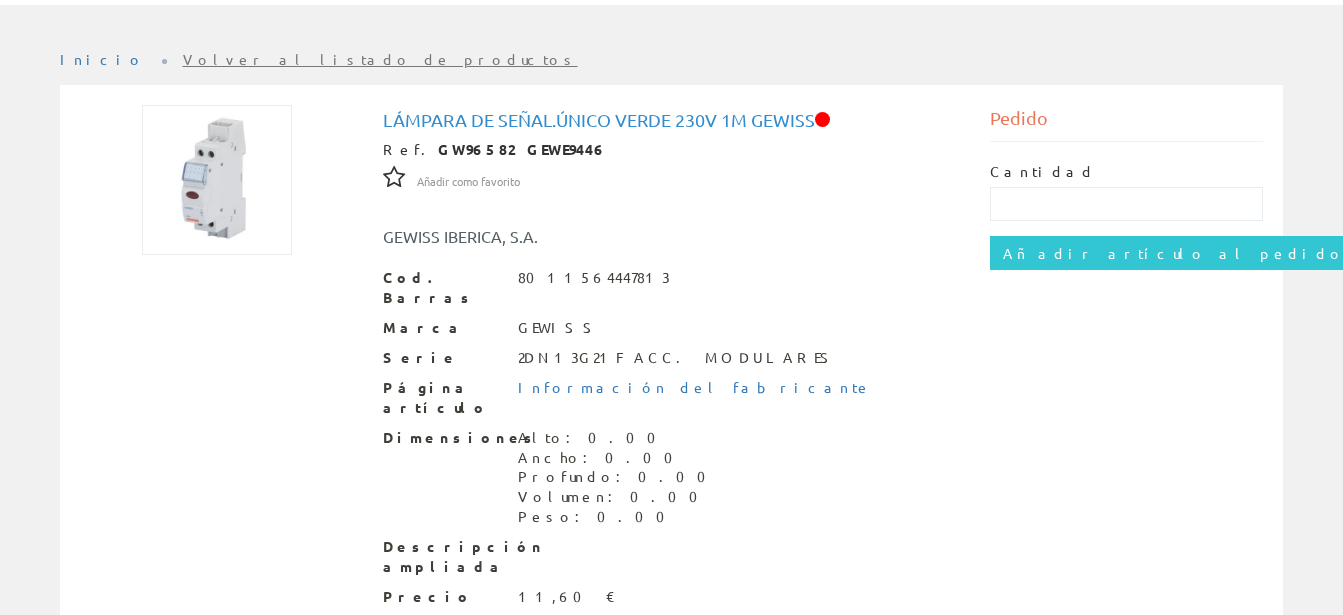 scroll, scrollTop: 404, scrollLeft: 0, axis: vertical 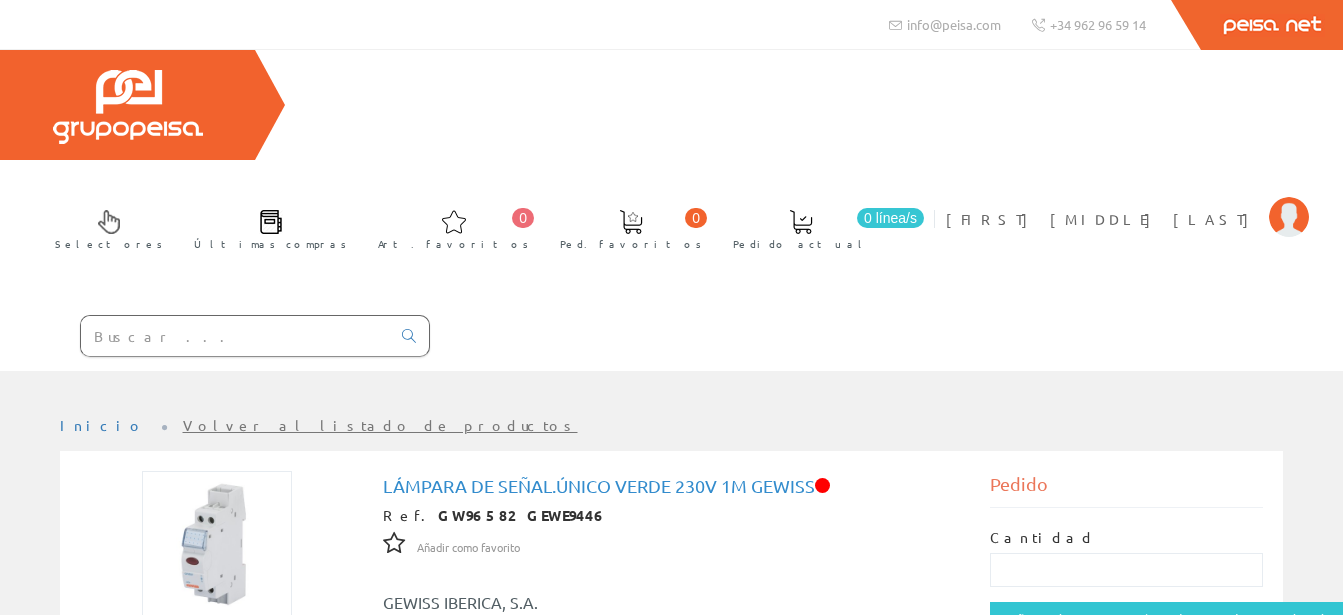 click at bounding box center [235, 336] 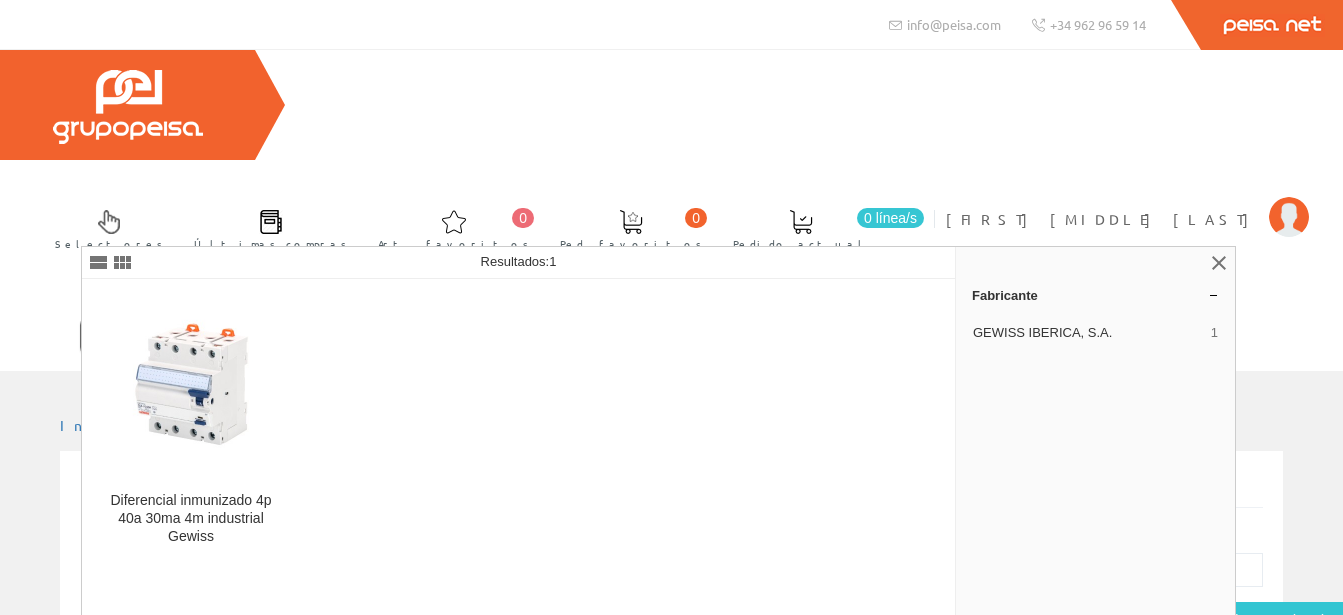 type on "GEWE9559" 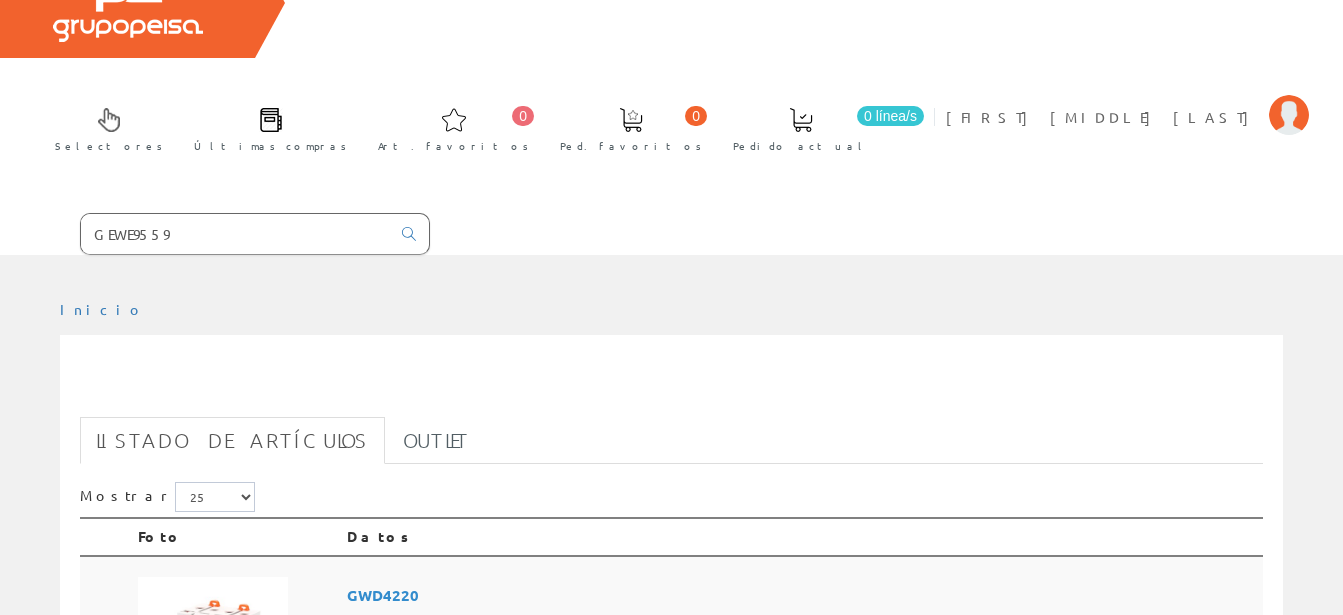 scroll, scrollTop: 204, scrollLeft: 0, axis: vertical 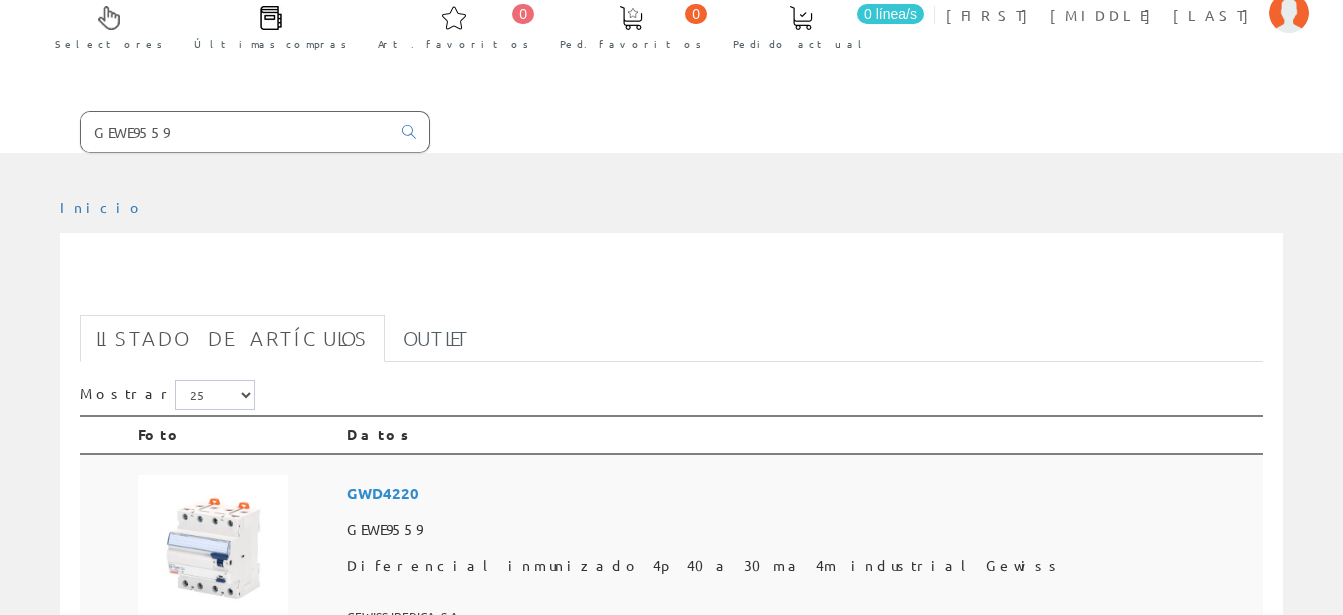 click on "GEWE9559" at bounding box center [801, 530] 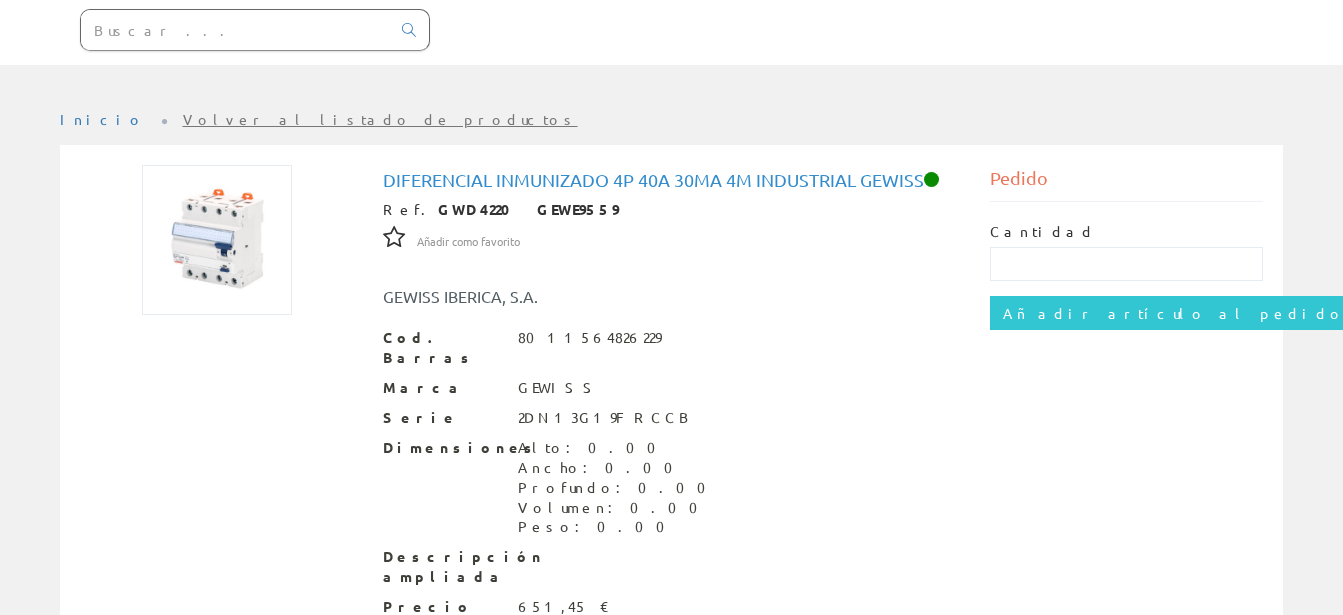 scroll, scrollTop: 374, scrollLeft: 0, axis: vertical 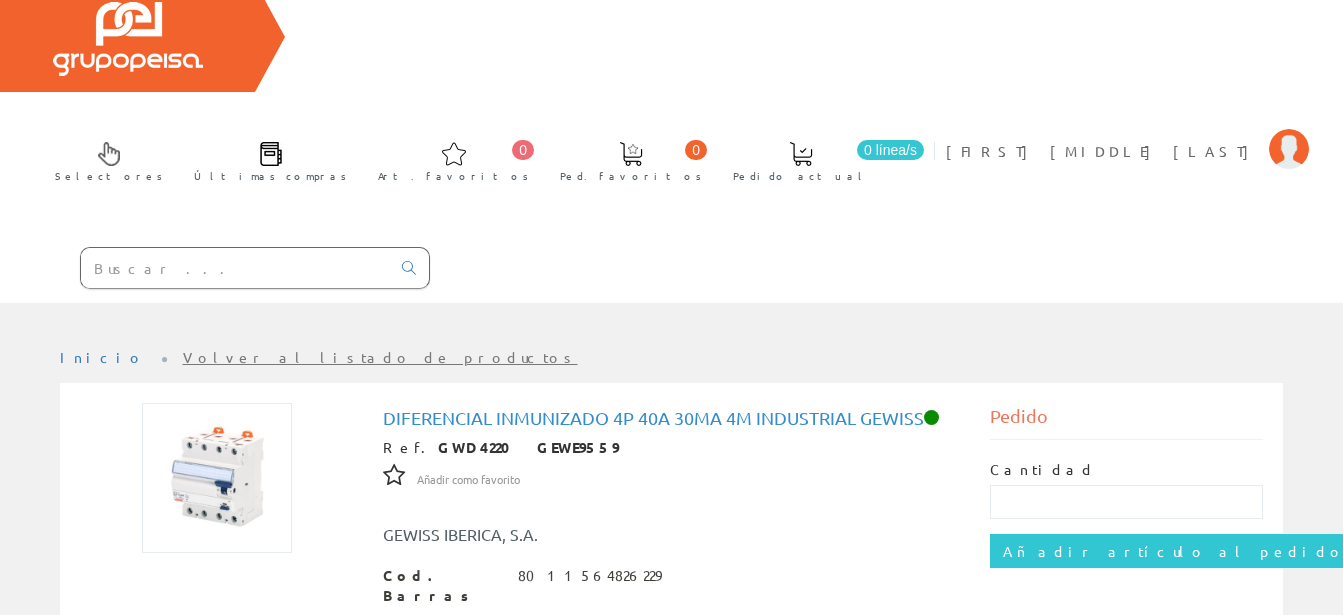 click at bounding box center (235, 268) 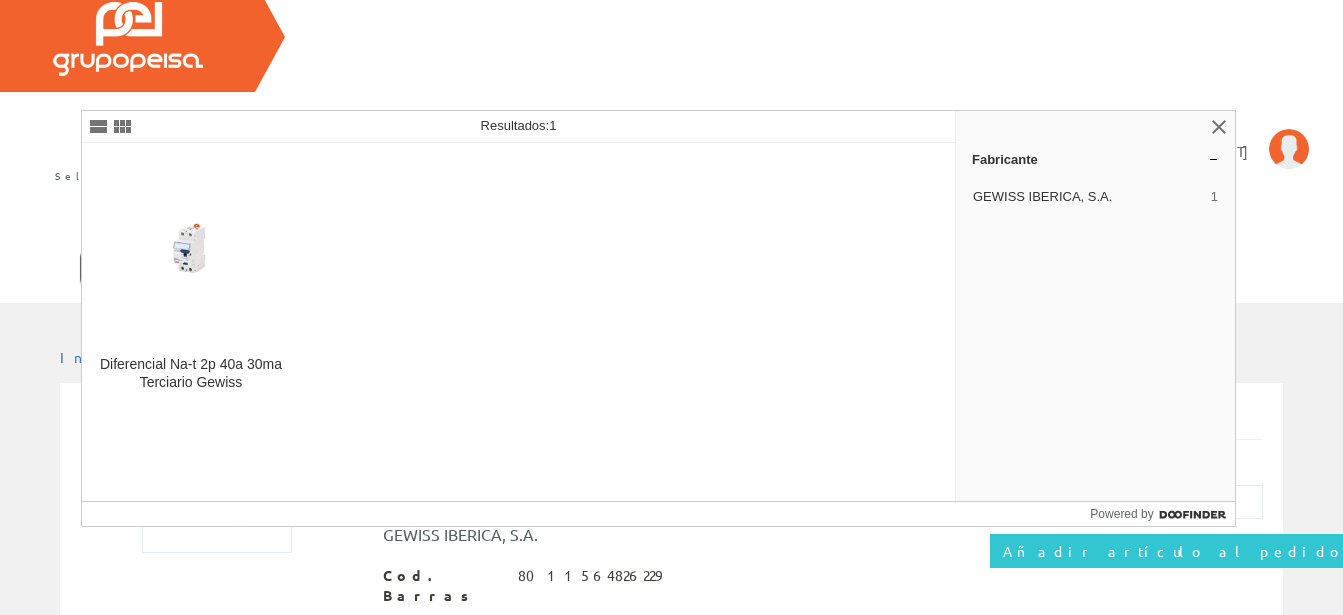 type on "GEWE5585" 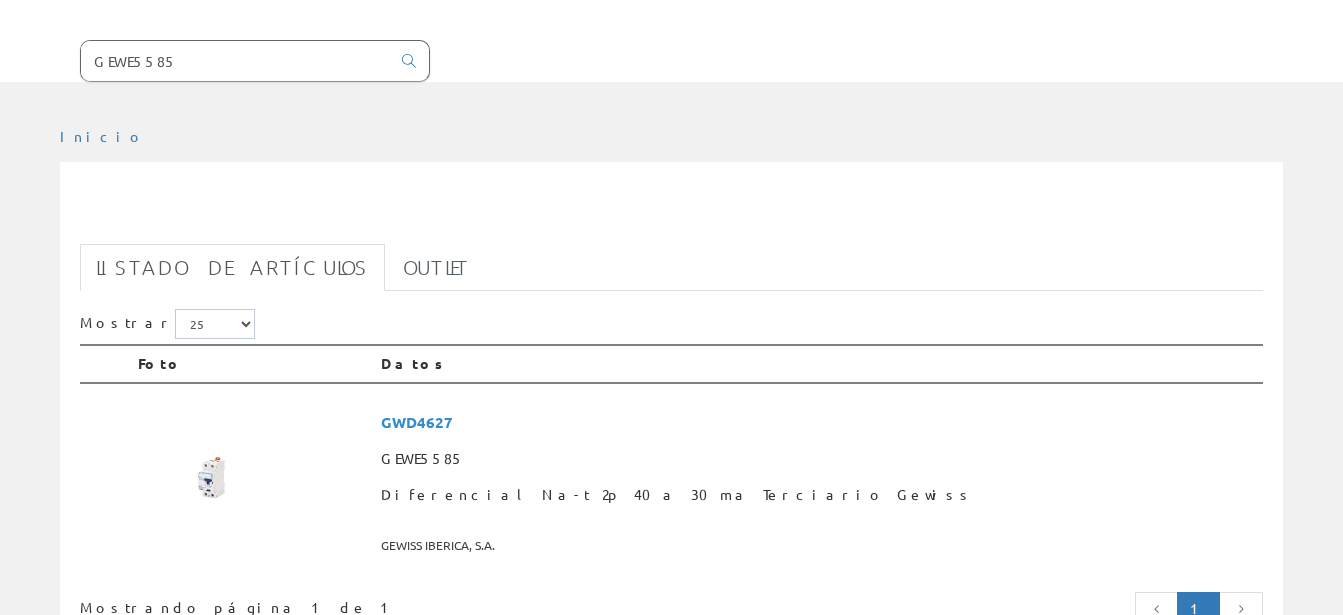 scroll, scrollTop: 306, scrollLeft: 0, axis: vertical 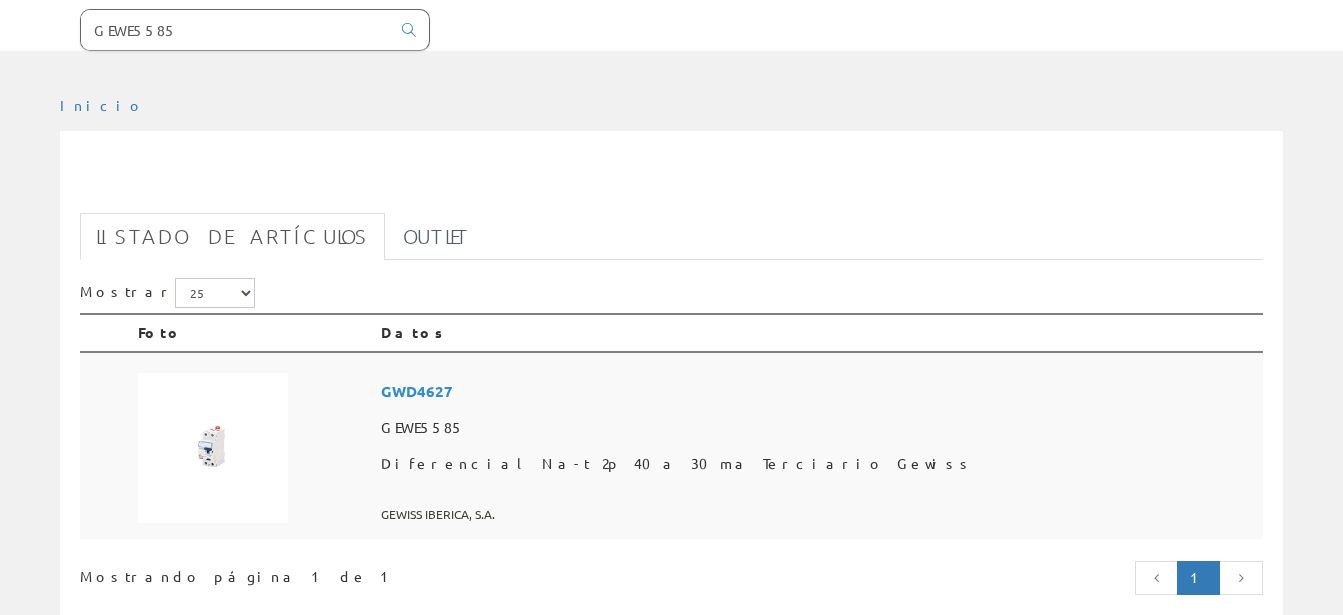 click on "GWD4627" at bounding box center [818, 391] 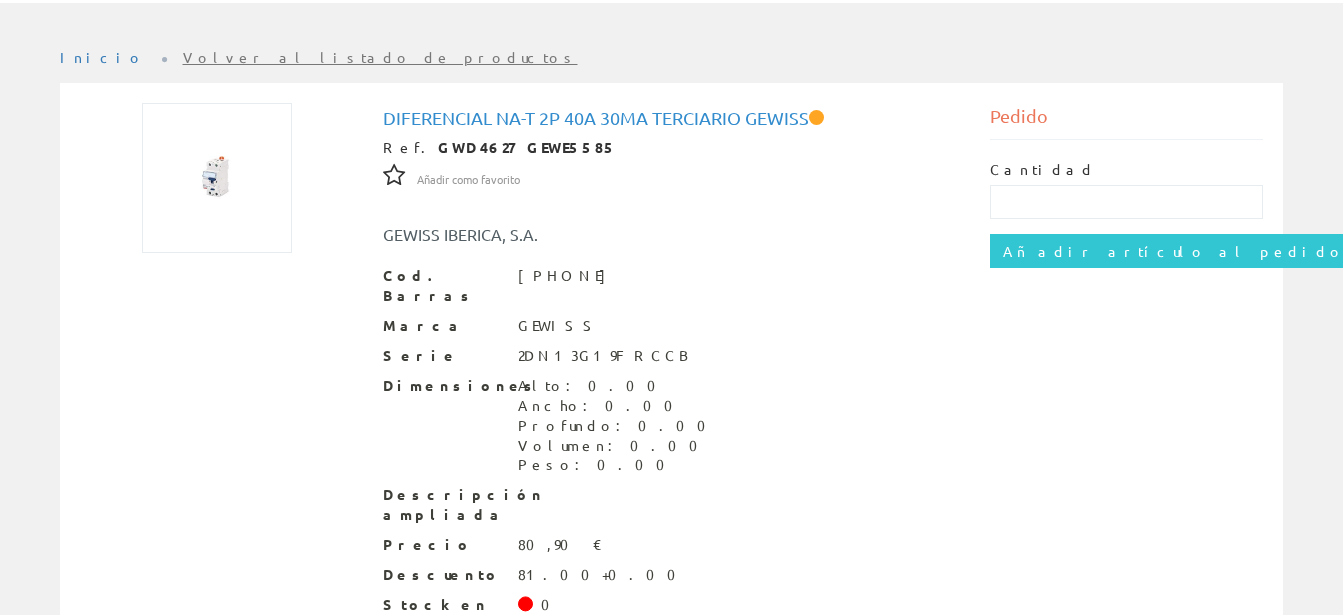 scroll, scrollTop: 374, scrollLeft: 0, axis: vertical 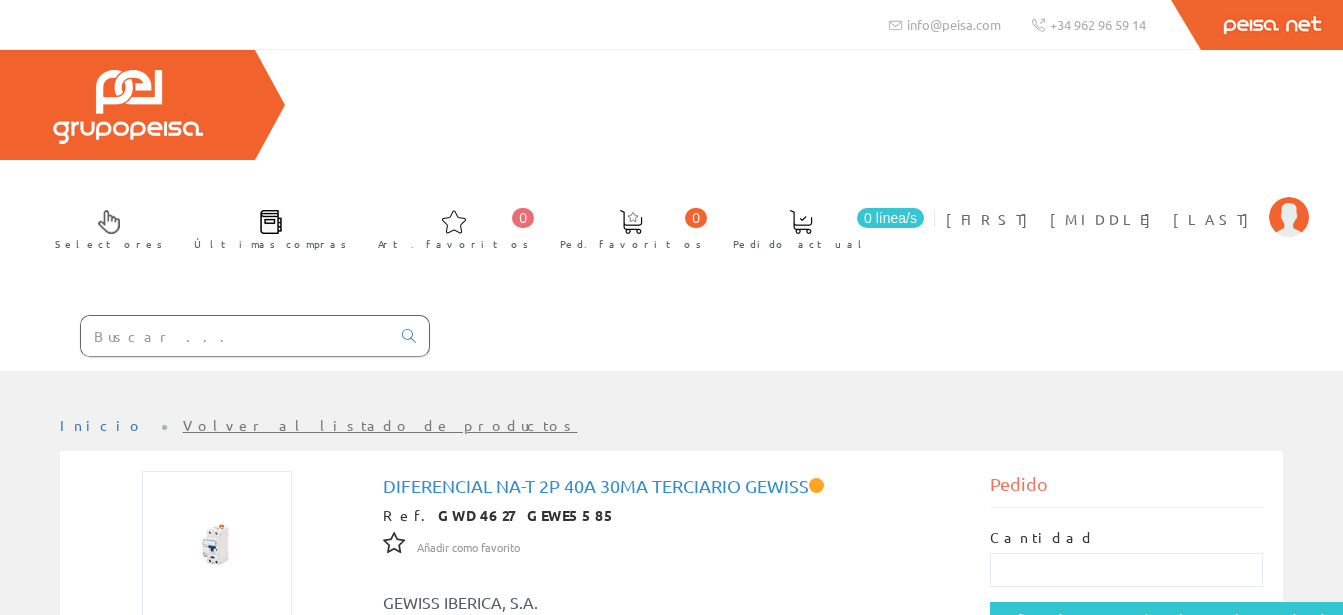click at bounding box center [235, 336] 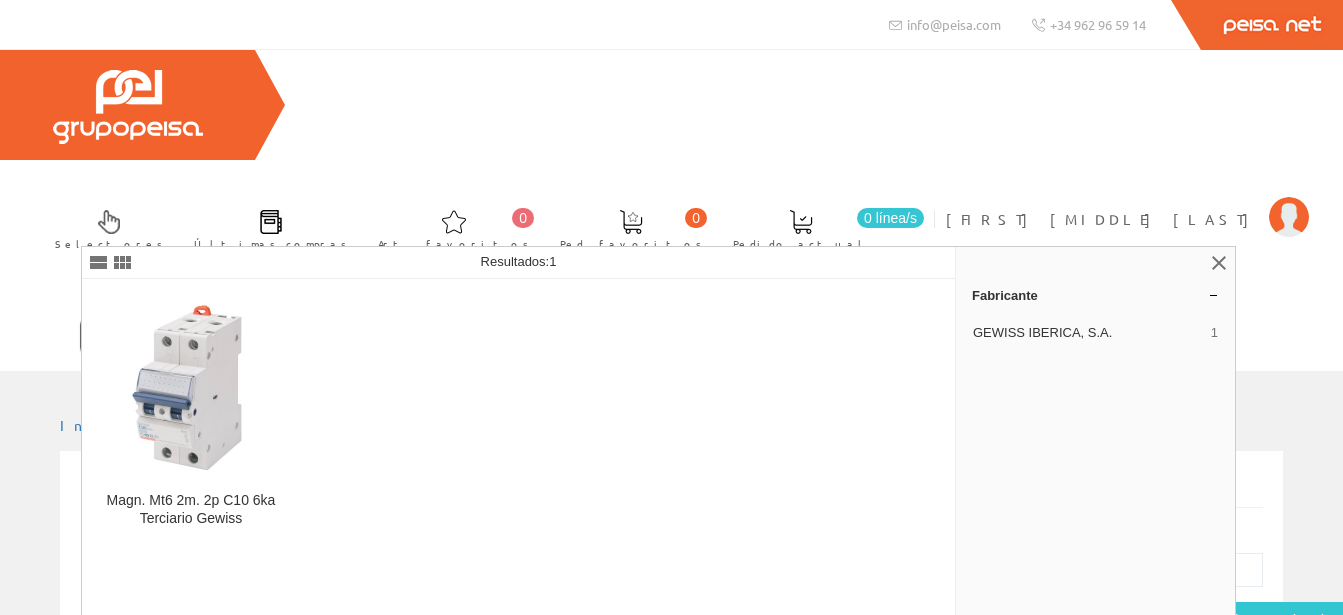 type on "GEWE8808" 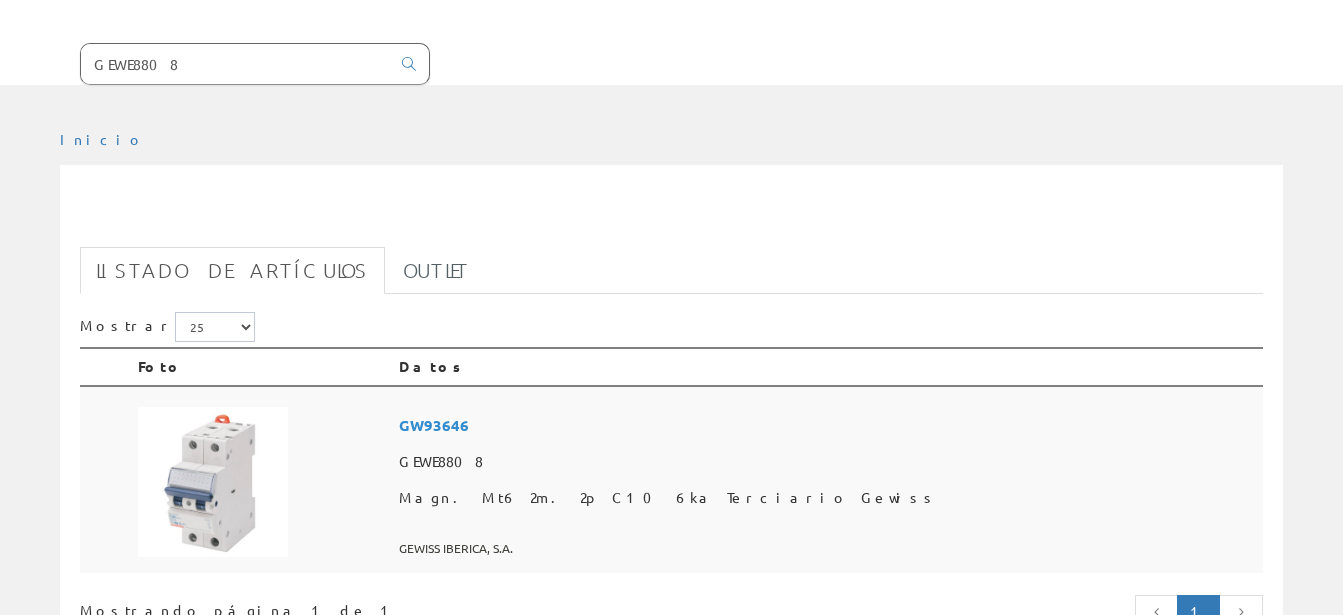 scroll, scrollTop: 306, scrollLeft: 0, axis: vertical 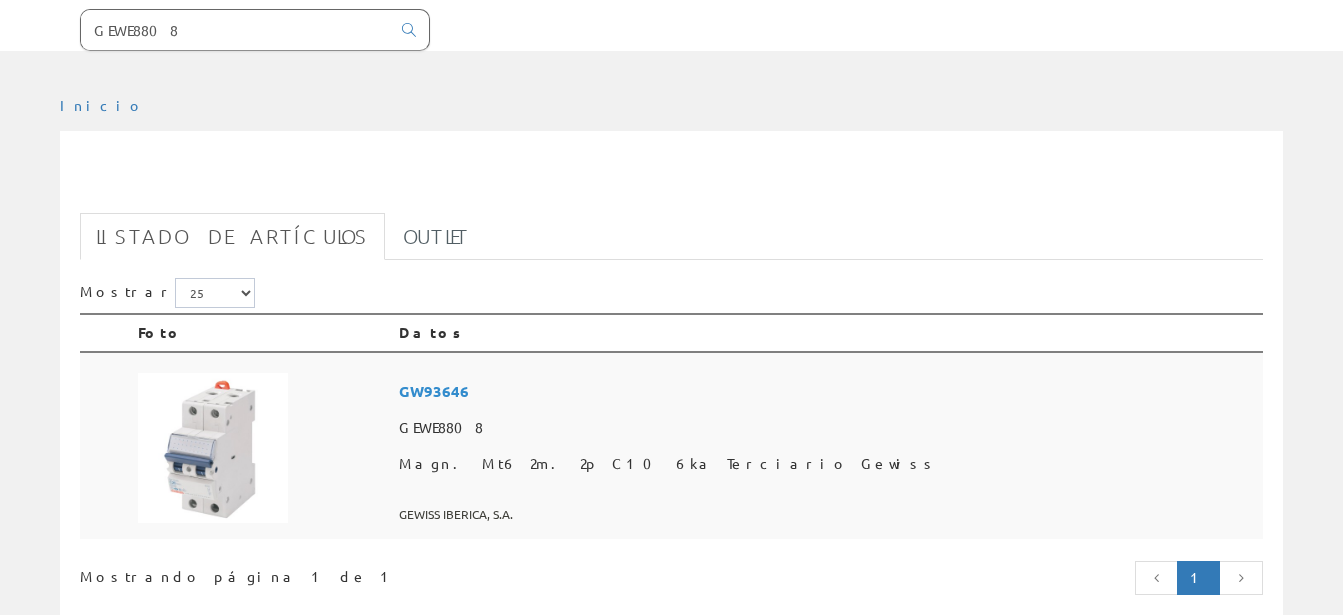 click on "GEWE8808" at bounding box center [827, 428] 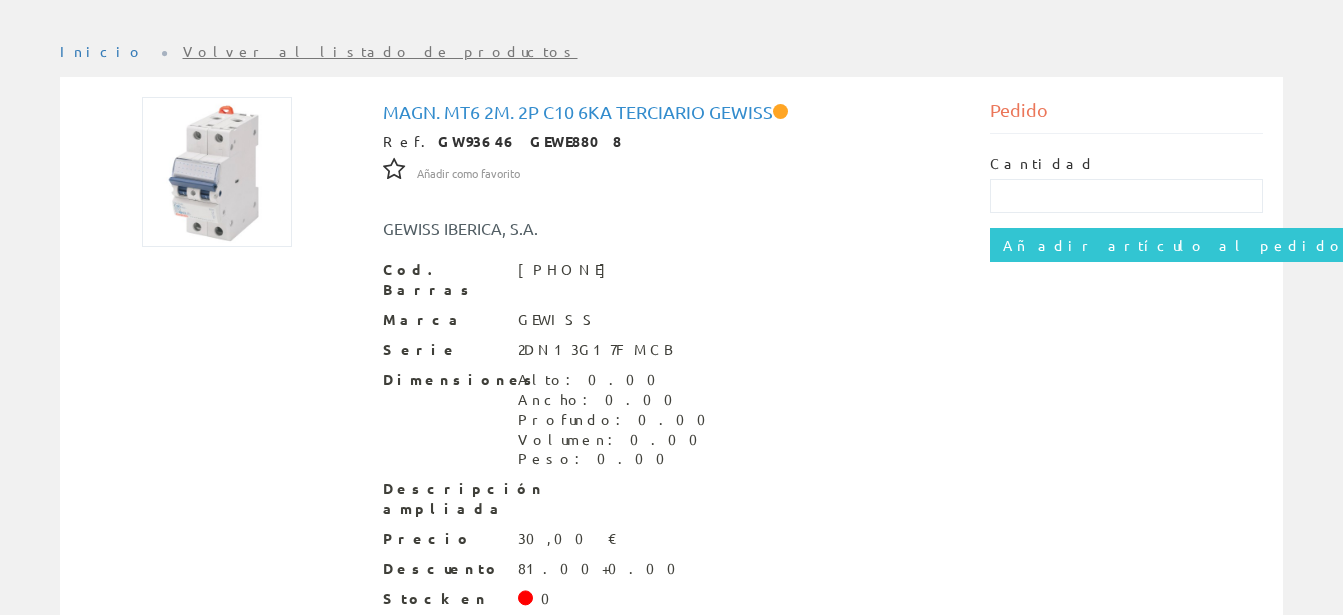 scroll, scrollTop: 68, scrollLeft: 0, axis: vertical 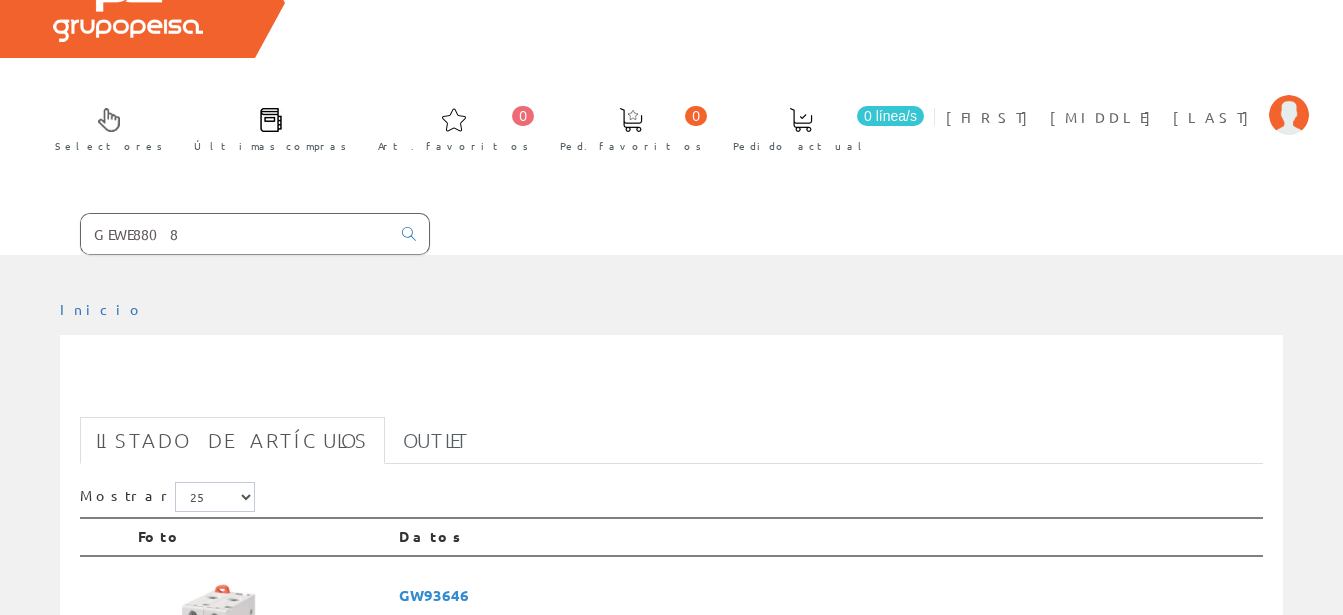 click on "GEWE8808" at bounding box center (235, 234) 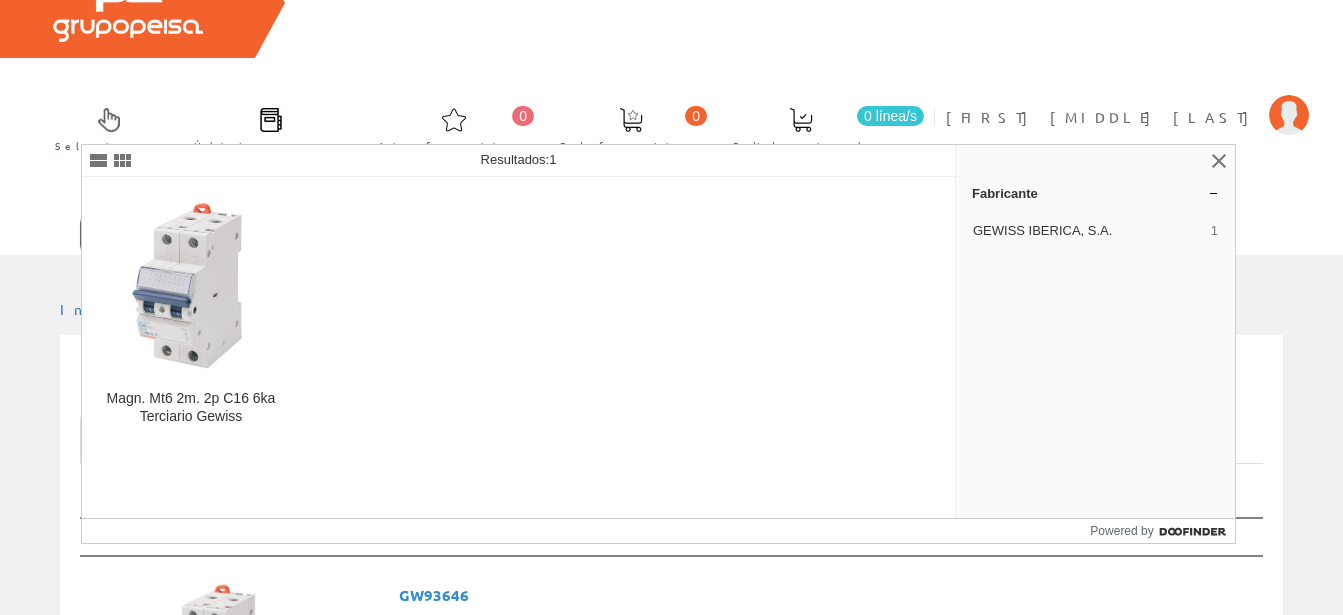 type on "GEWE8809" 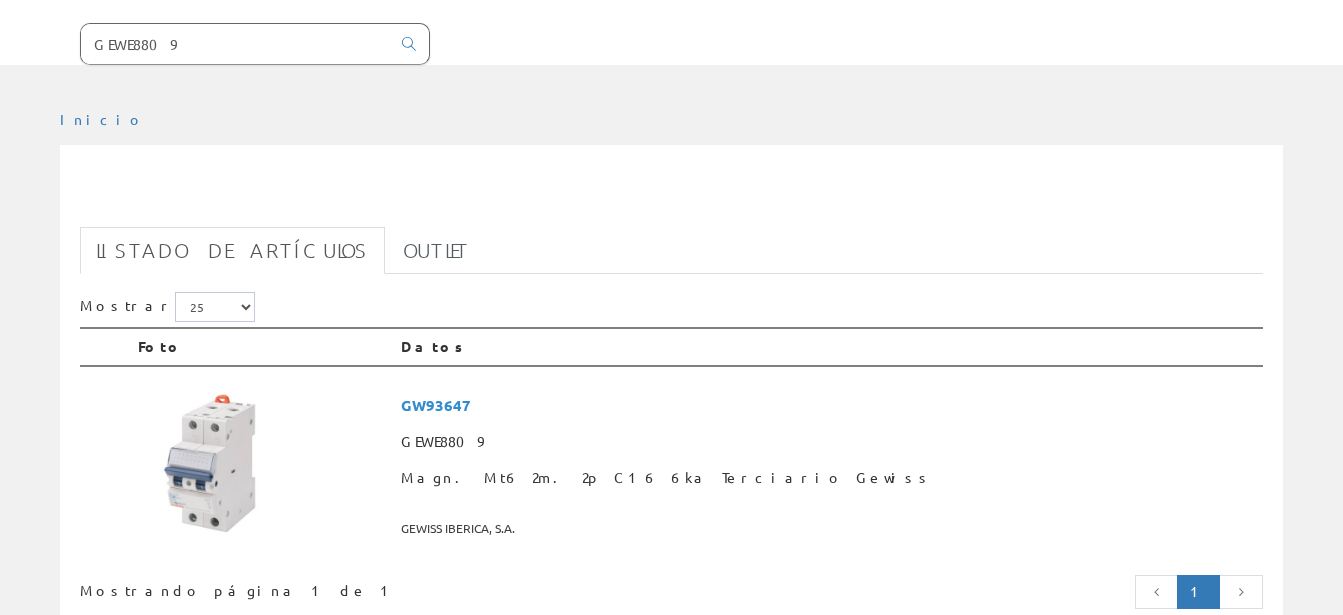 scroll, scrollTop: 306, scrollLeft: 0, axis: vertical 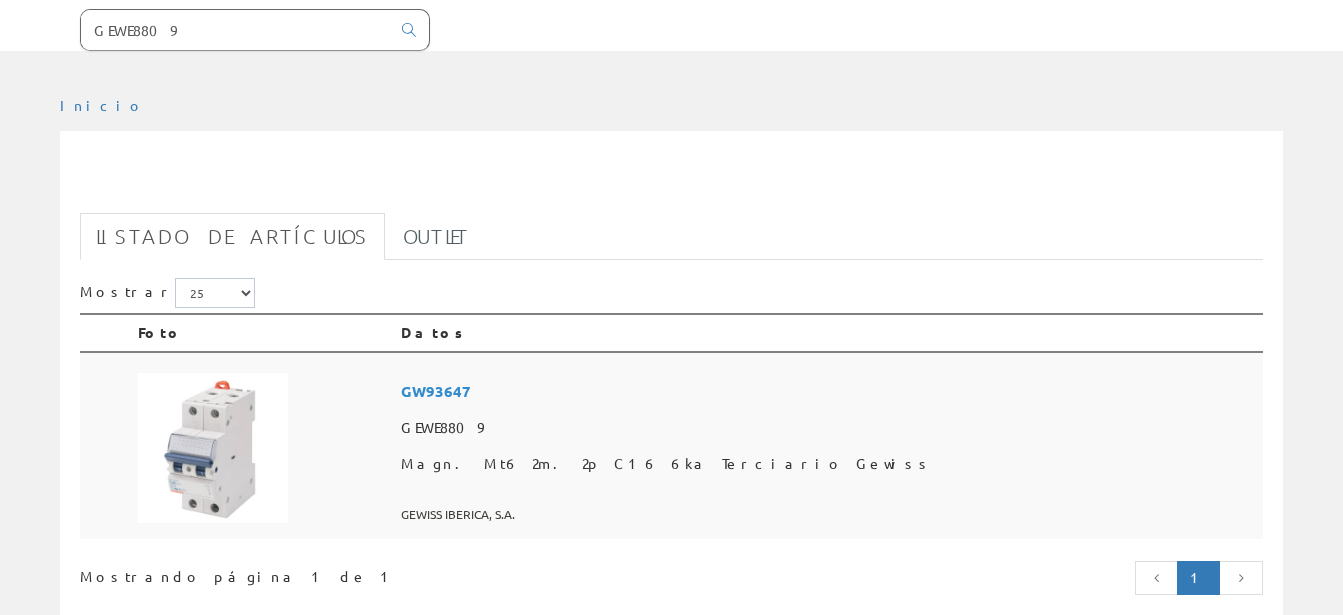 click on "GEWE8809" at bounding box center [828, 428] 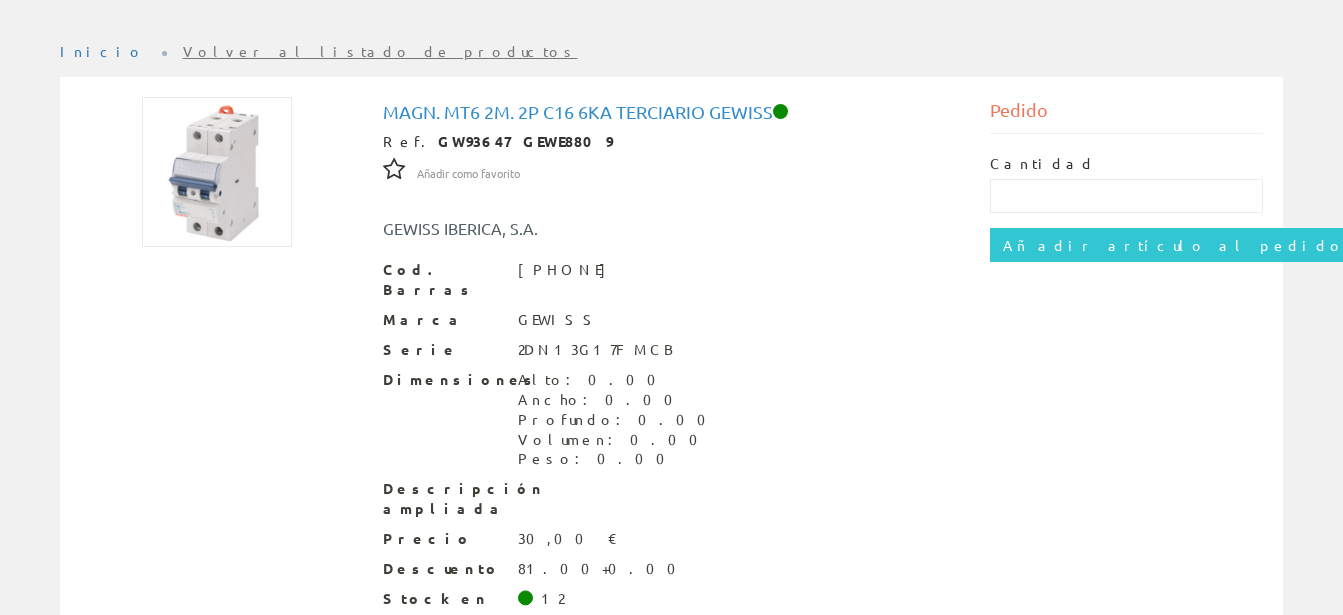 scroll, scrollTop: 68, scrollLeft: 0, axis: vertical 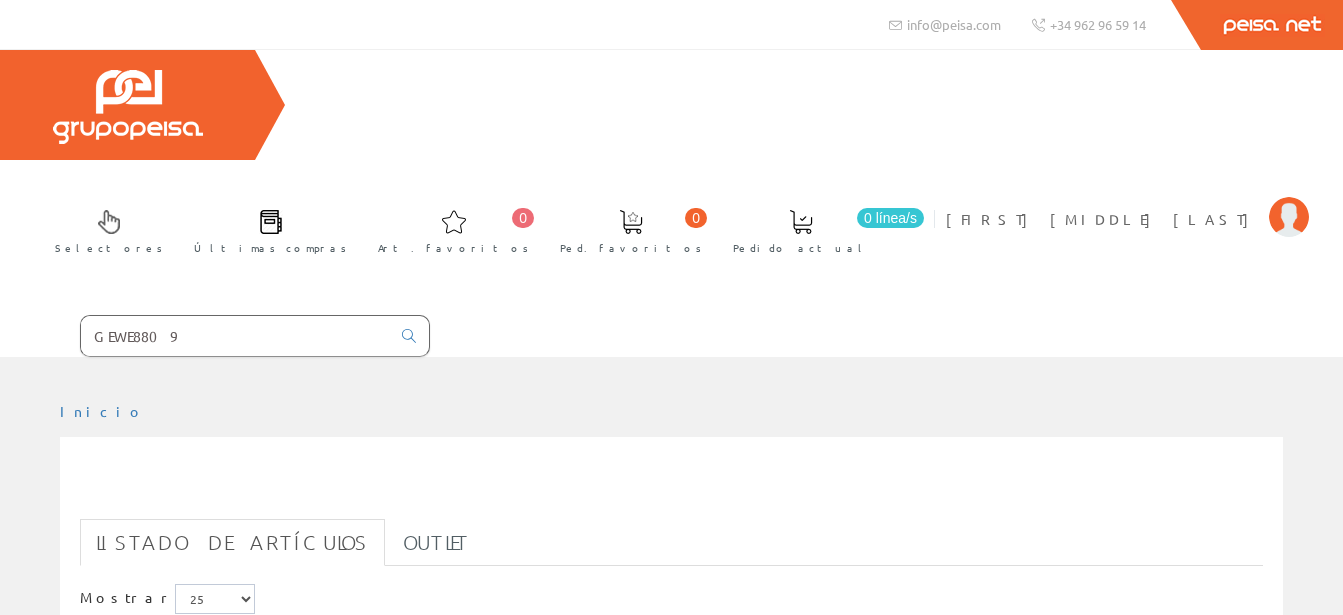 click on "GEWE8809" at bounding box center (235, 336) 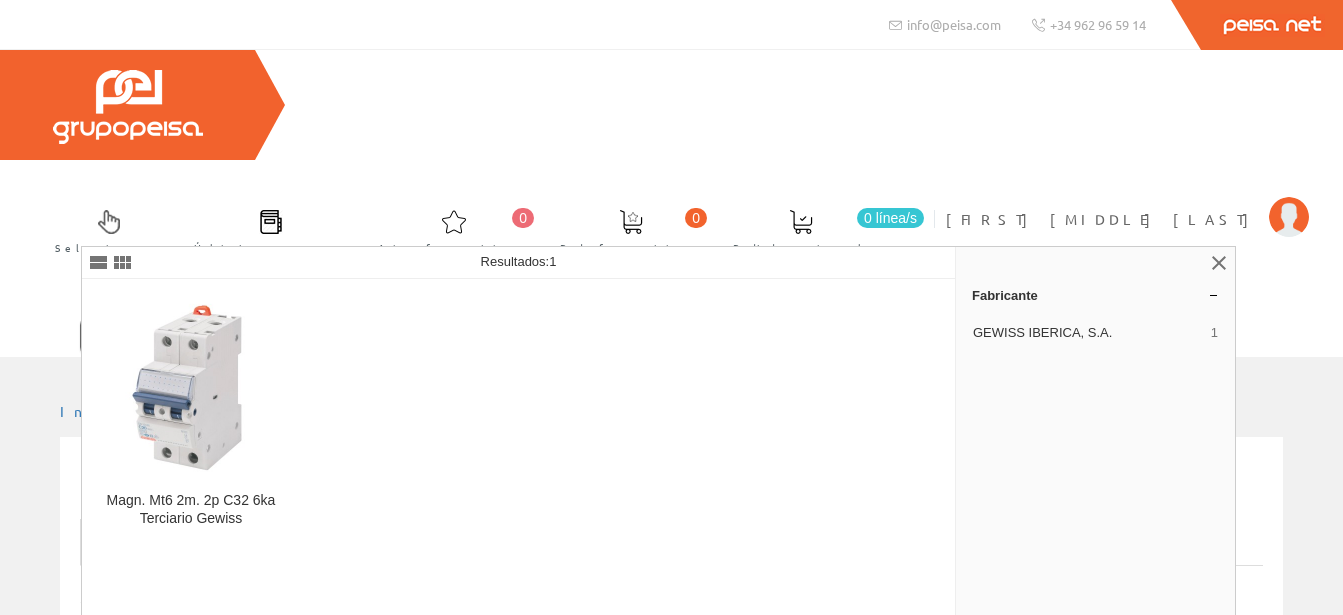 type on "GEWE8812" 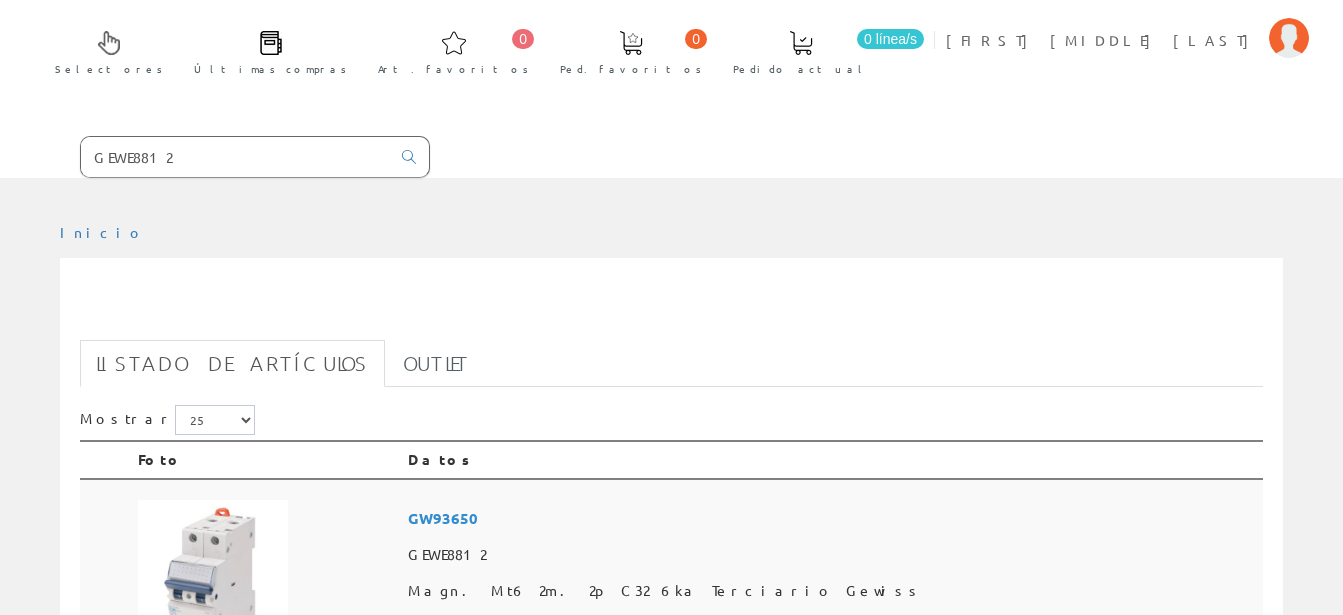 scroll, scrollTop: 204, scrollLeft: 0, axis: vertical 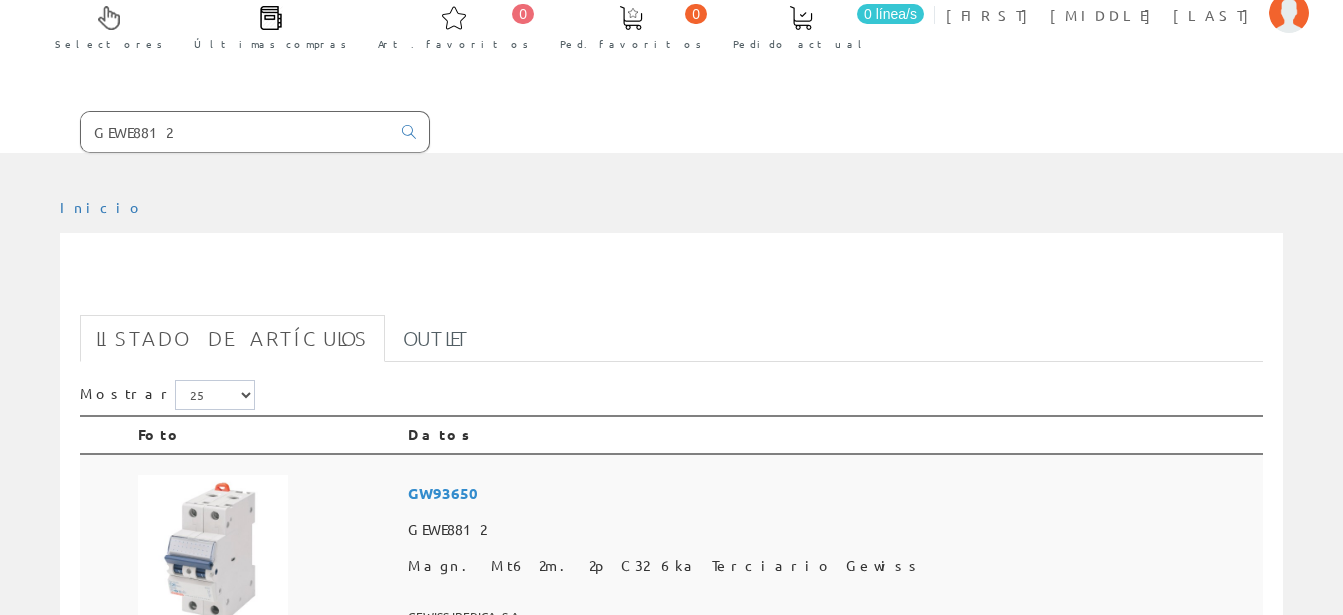 click on "GEWE8812" at bounding box center (831, 530) 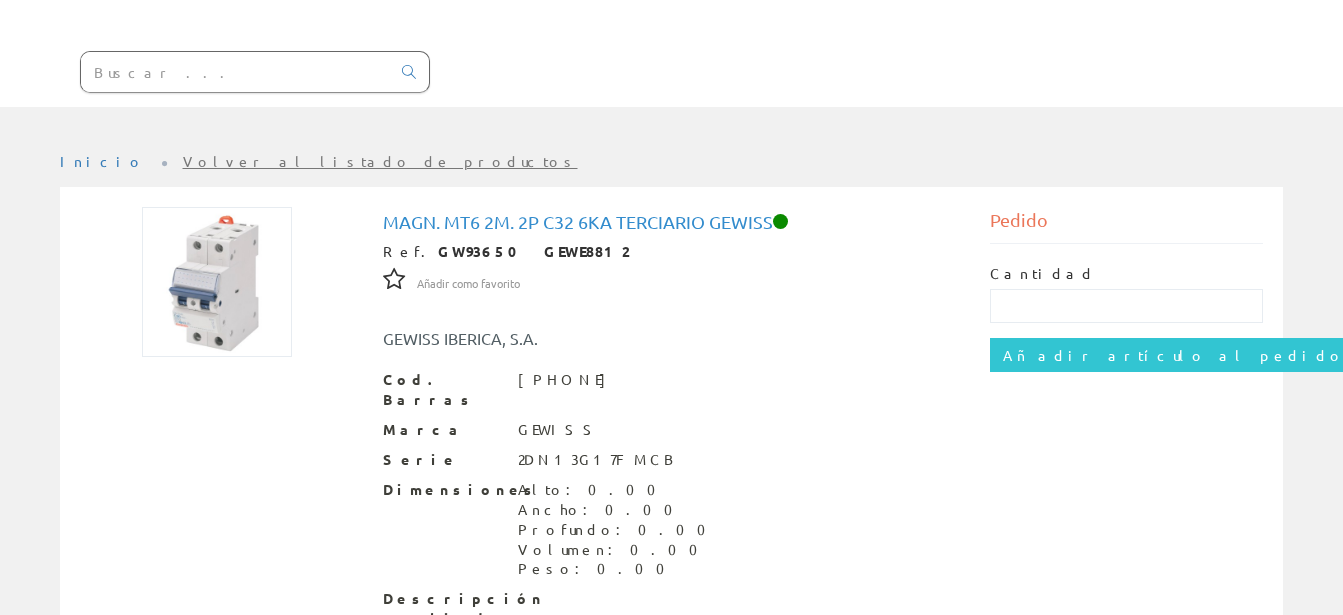 scroll, scrollTop: 374, scrollLeft: 0, axis: vertical 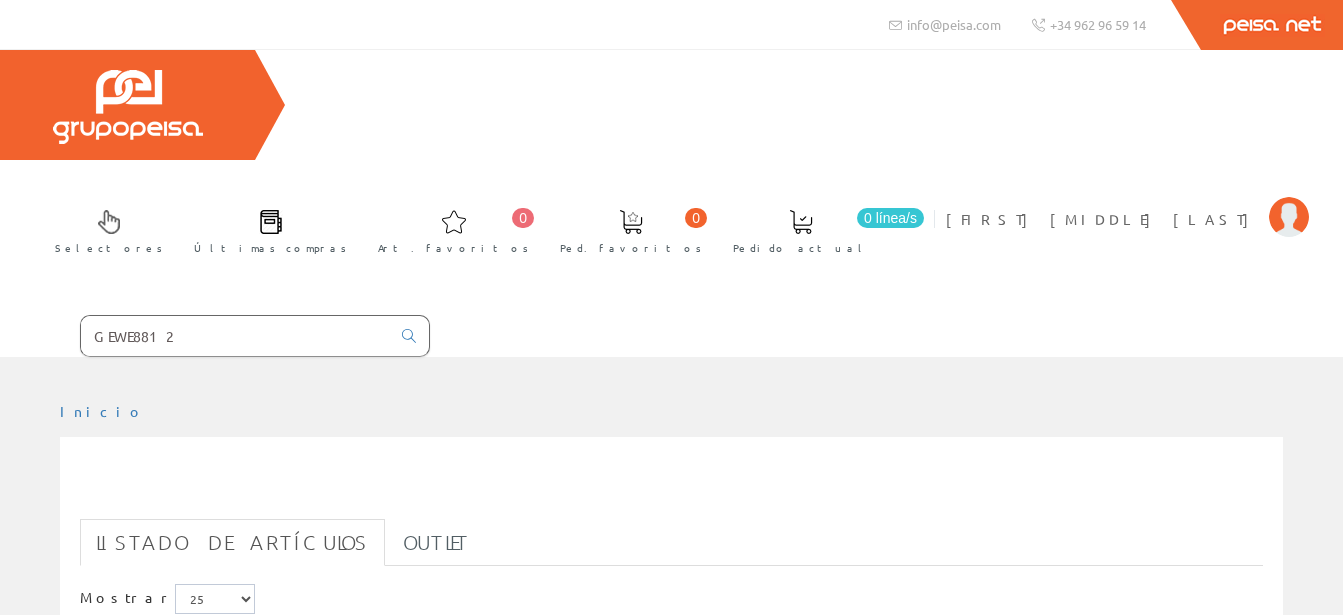 click on "GEWE8812" at bounding box center (235, 336) 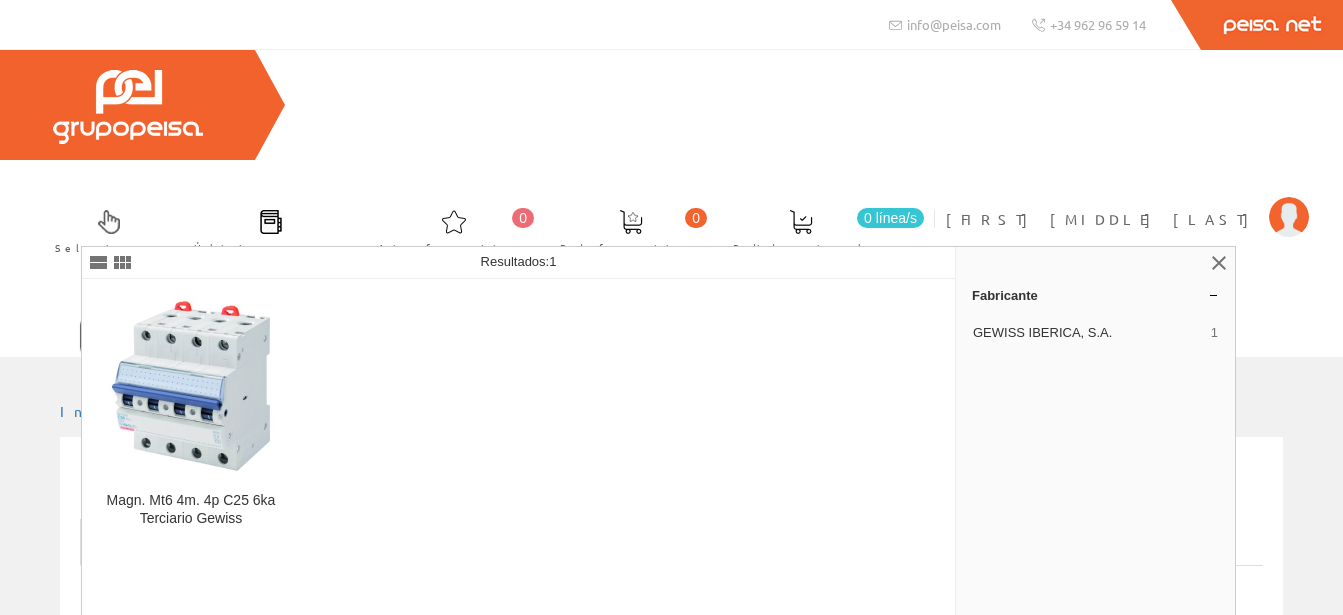 type on "GEWE2233" 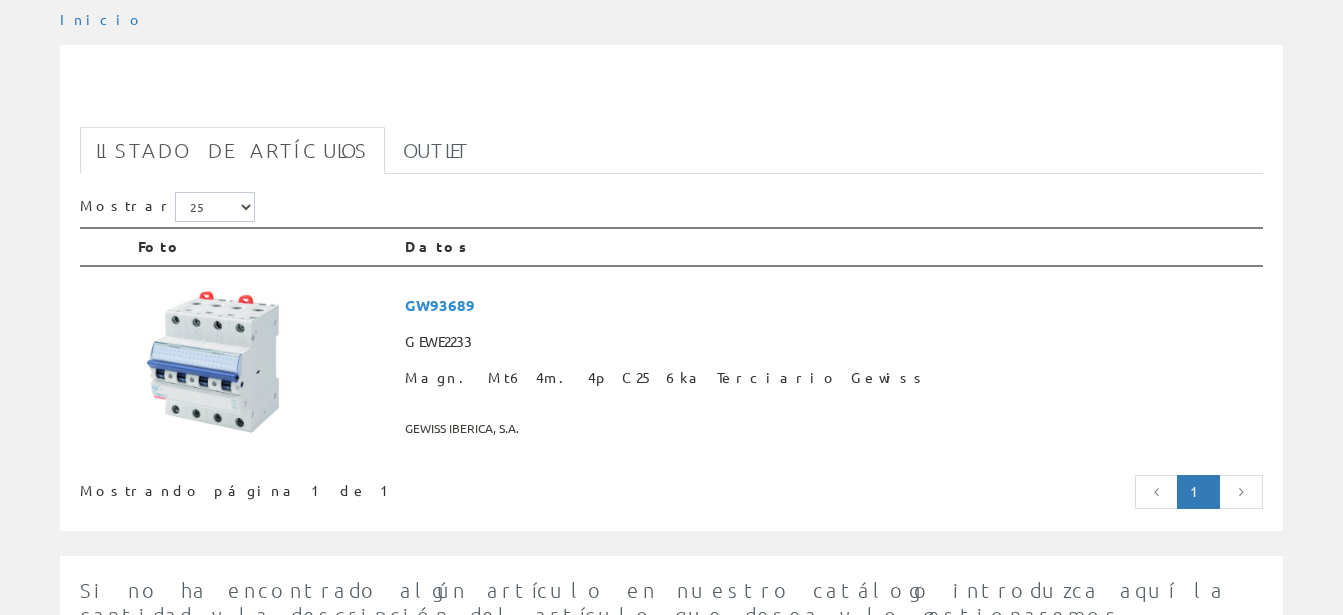 scroll, scrollTop: 408, scrollLeft: 0, axis: vertical 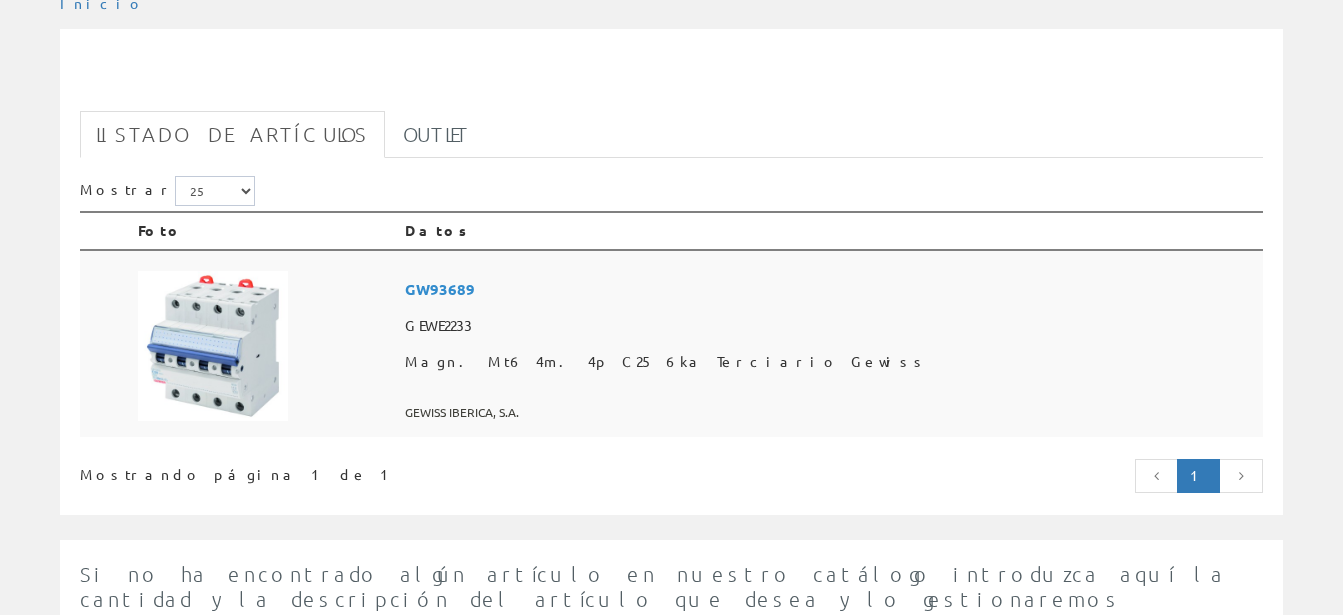 click on "GEWE2233" at bounding box center [830, 326] 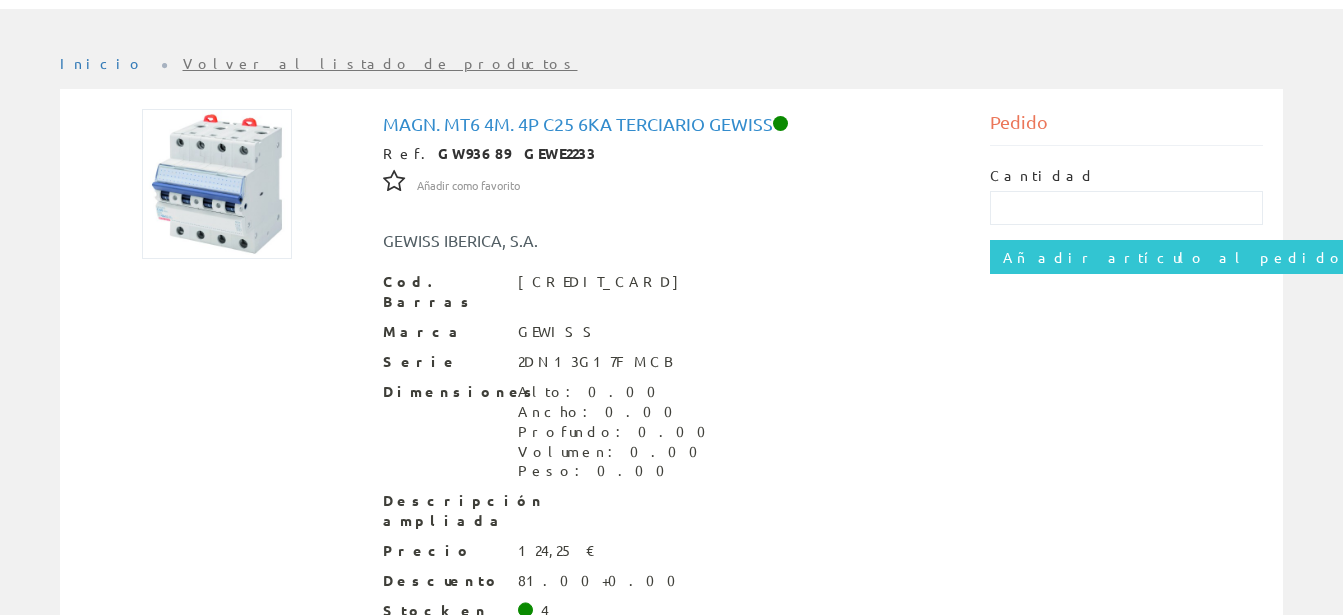 scroll, scrollTop: 374, scrollLeft: 0, axis: vertical 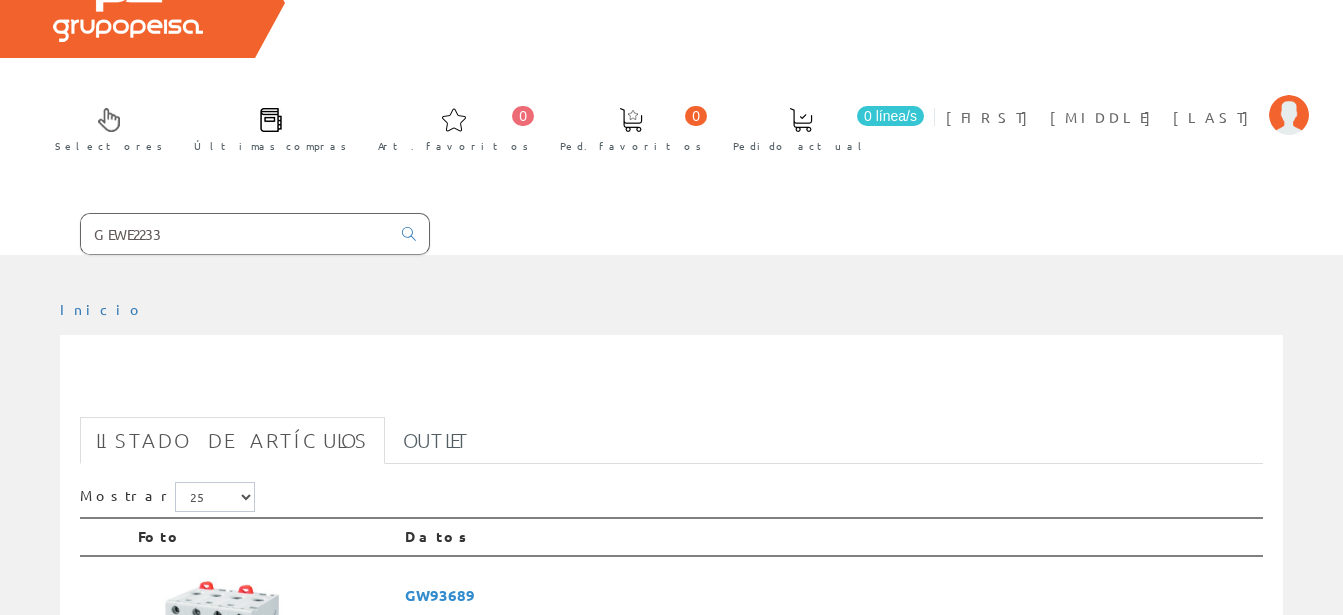click on "GEWE2233" at bounding box center [235, 234] 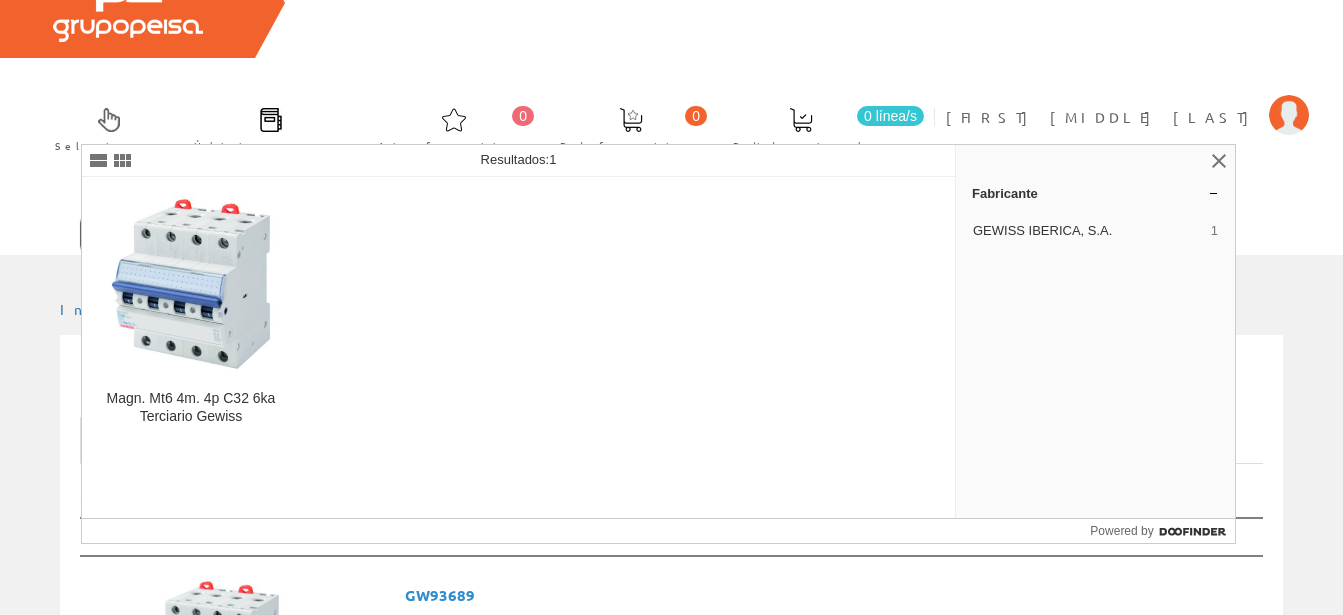 type on "GEWE2234" 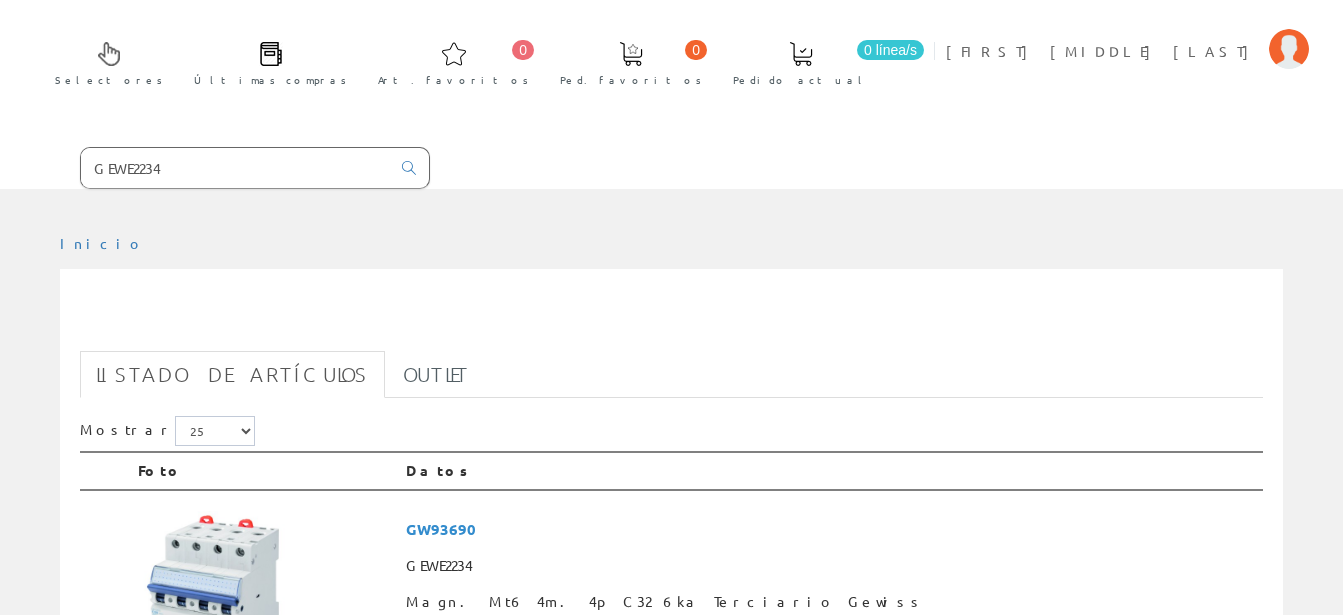 scroll, scrollTop: 306, scrollLeft: 0, axis: vertical 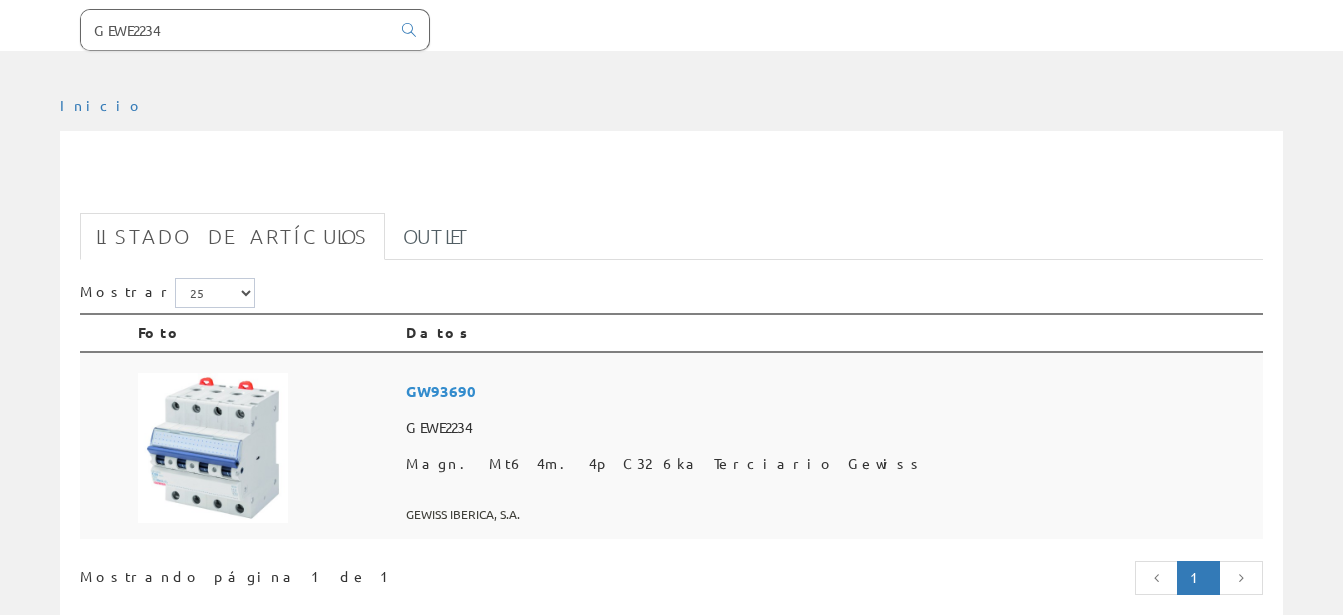 click on "GEWE2234" at bounding box center (830, 428) 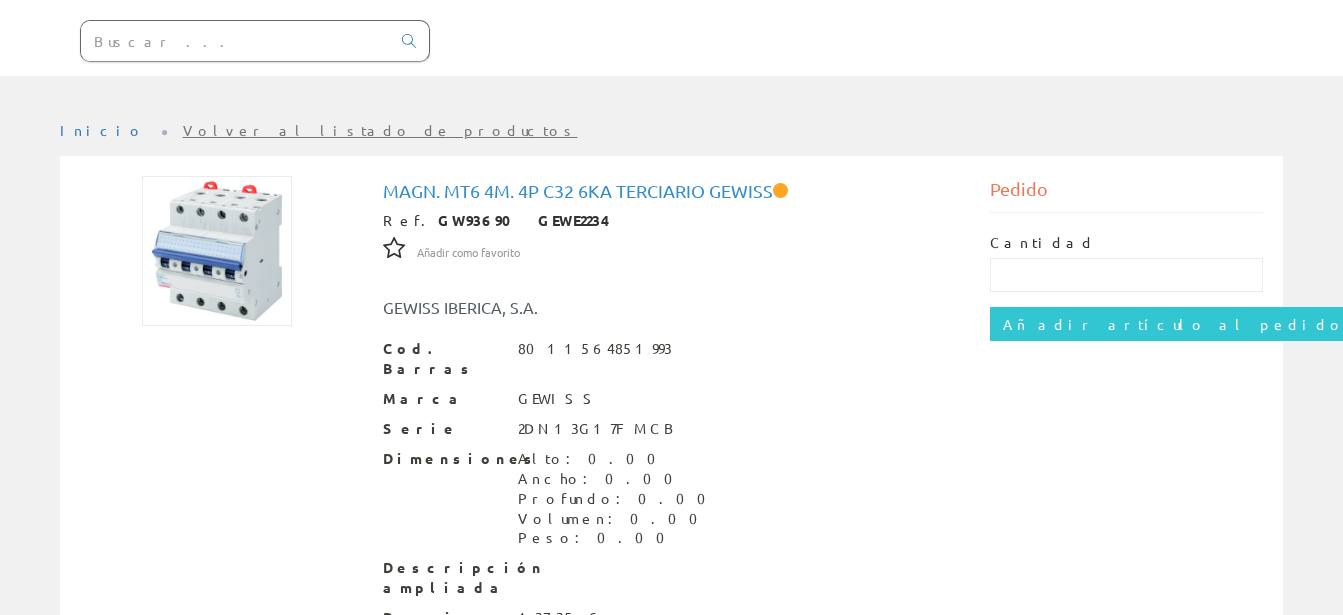 scroll, scrollTop: 374, scrollLeft: 0, axis: vertical 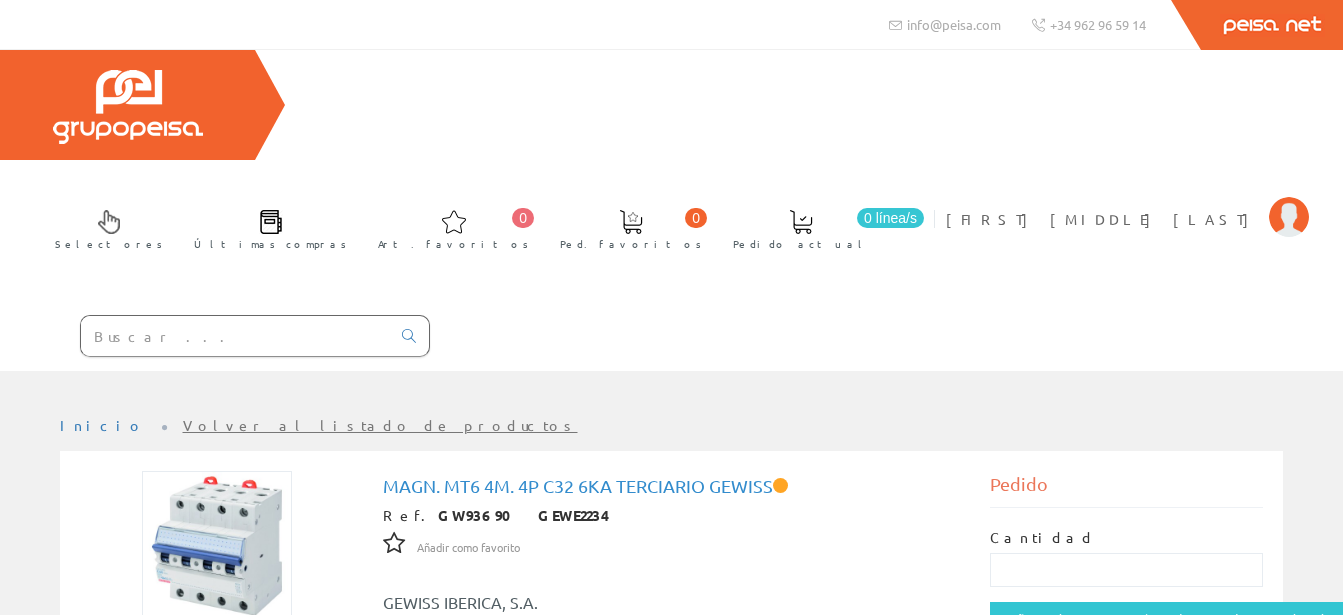 click at bounding box center (235, 336) 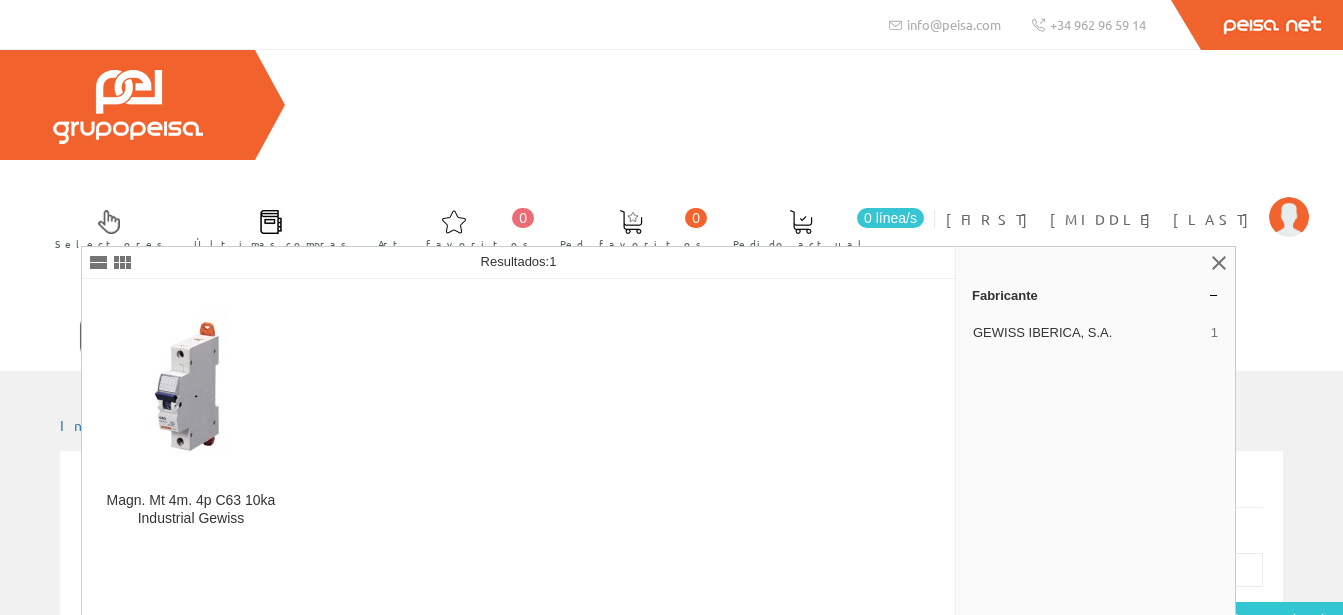 type on "GEWE9116" 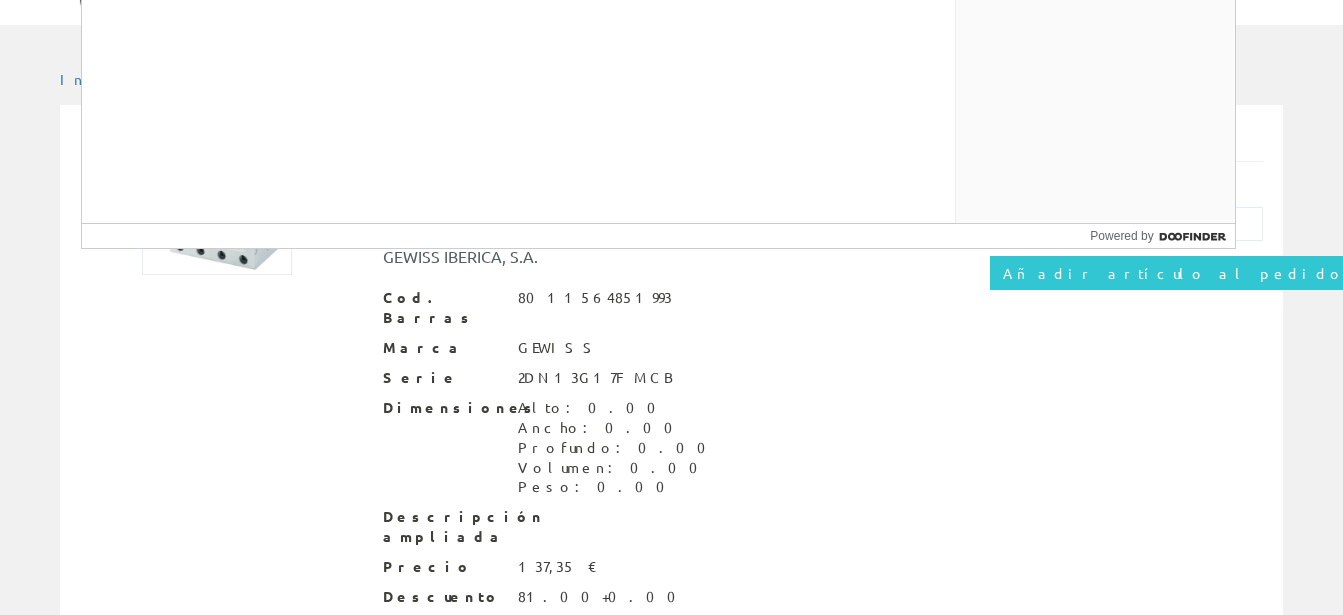 scroll, scrollTop: 374, scrollLeft: 0, axis: vertical 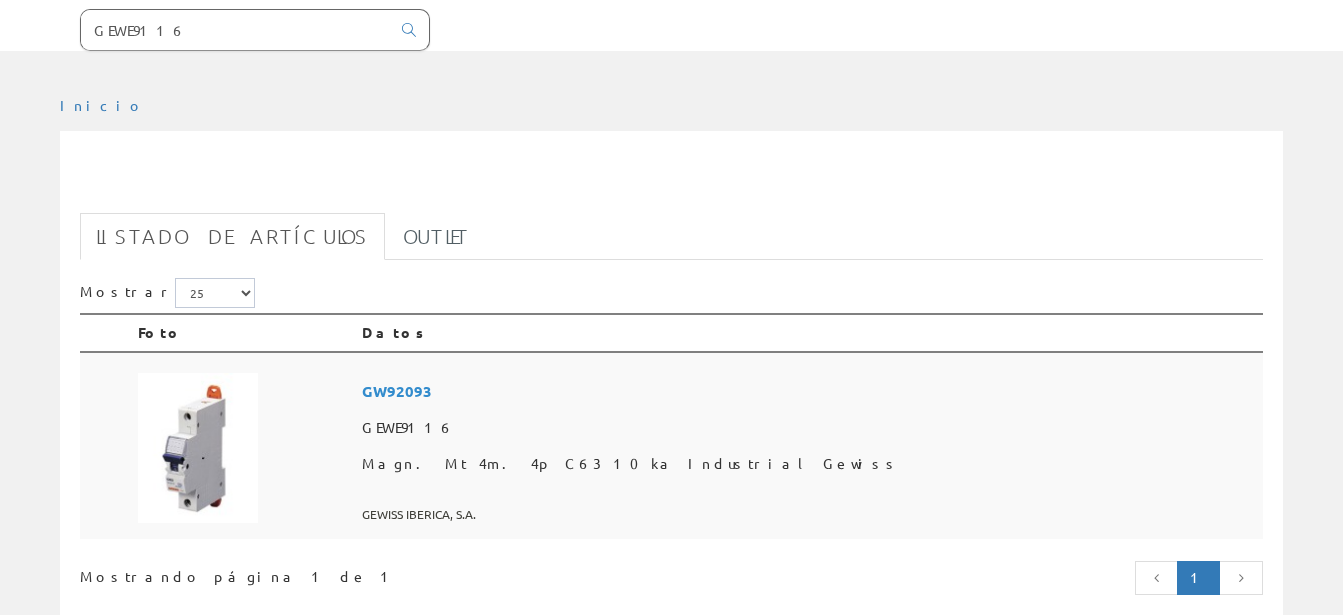 click on "GEWE9116" at bounding box center (808, 428) 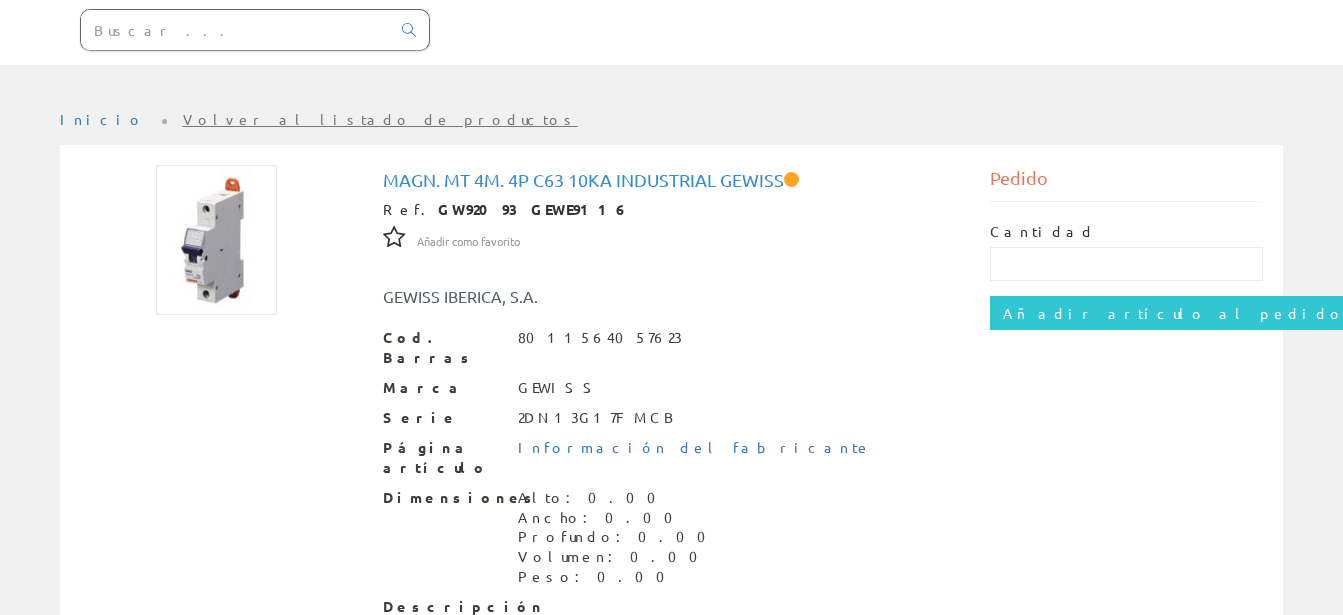 scroll, scrollTop: 404, scrollLeft: 0, axis: vertical 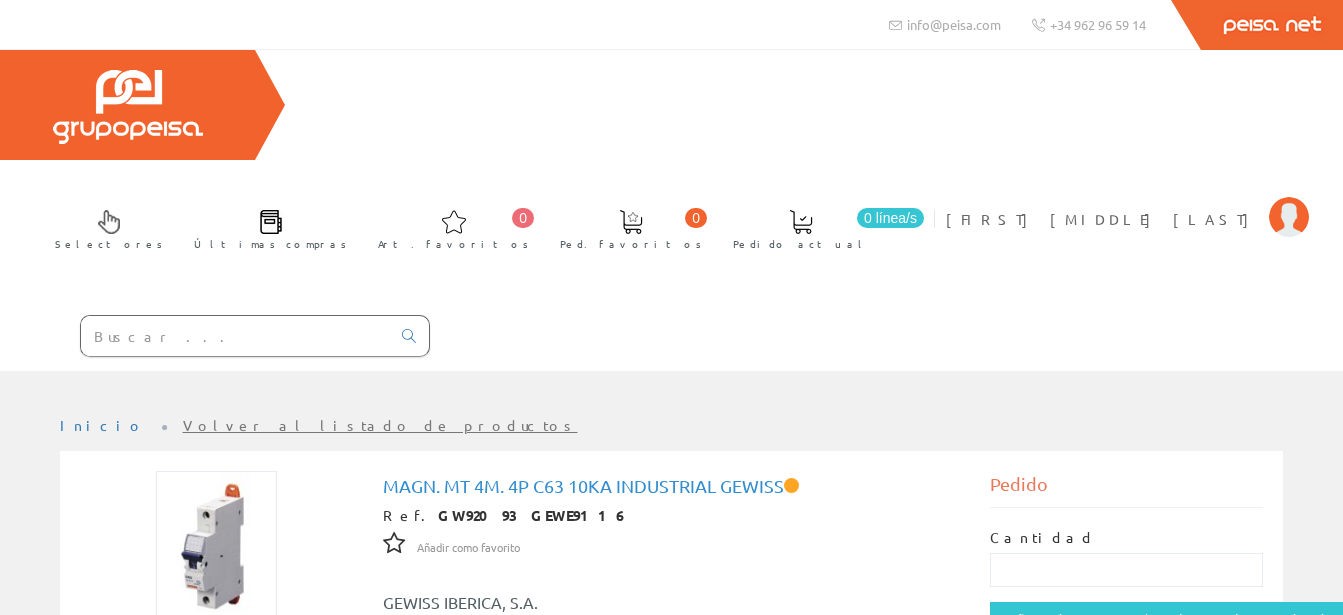 click at bounding box center [235, 336] 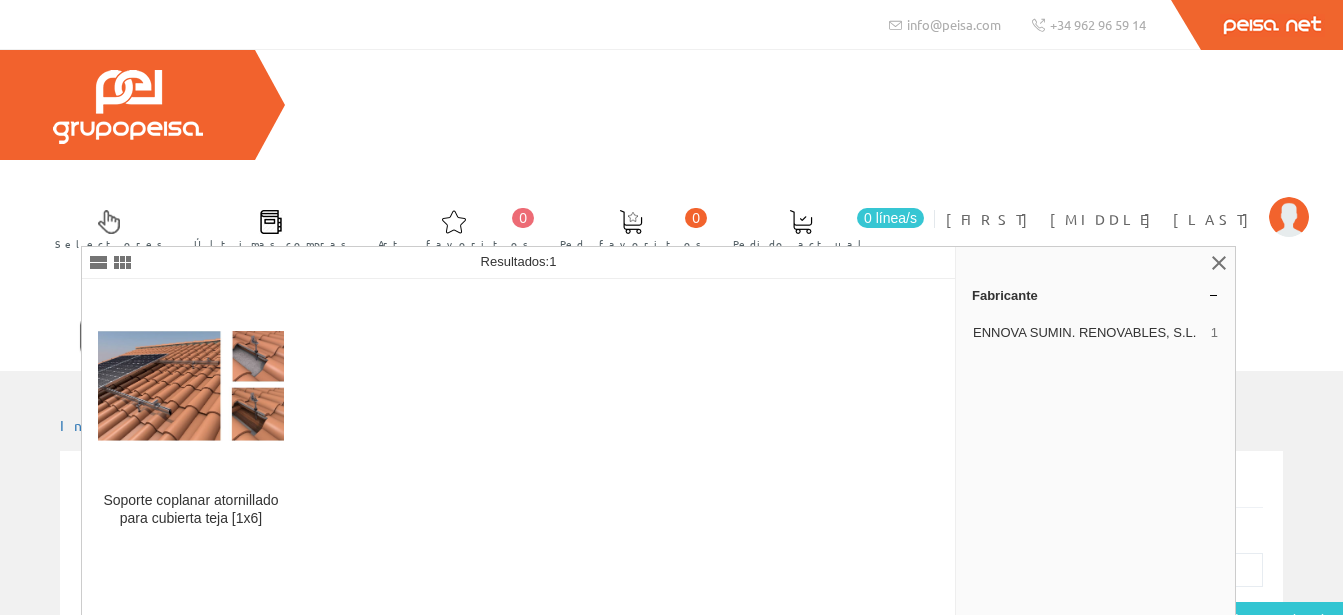 type on "KECT6M" 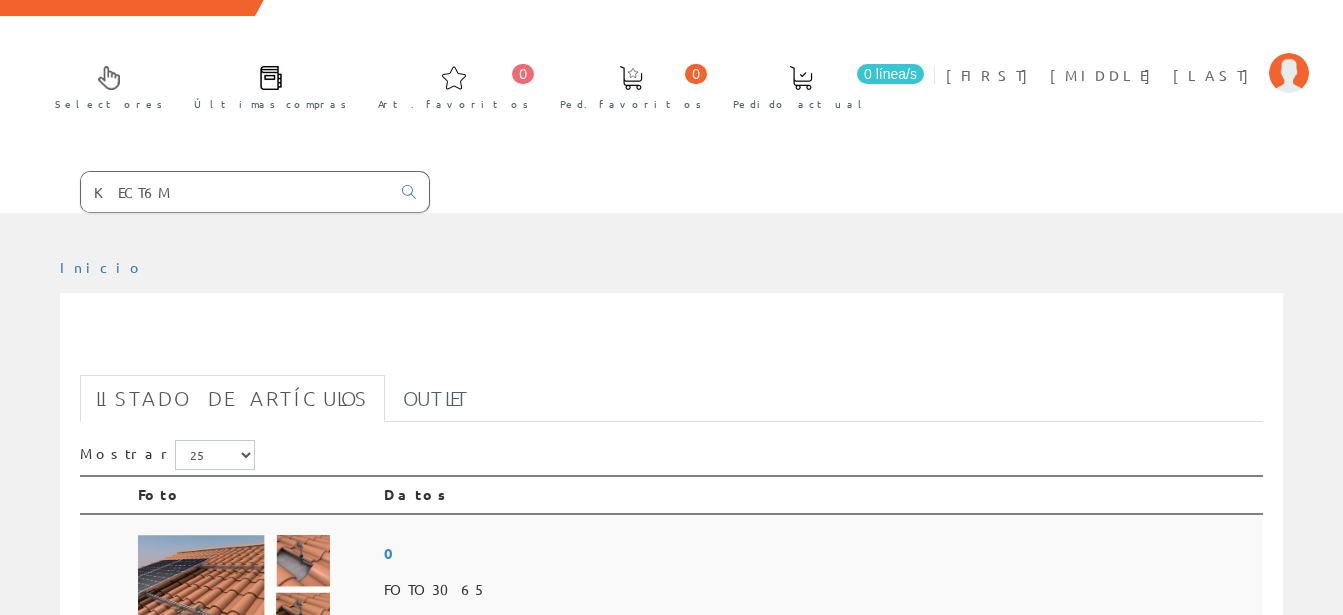 scroll, scrollTop: 138, scrollLeft: 0, axis: vertical 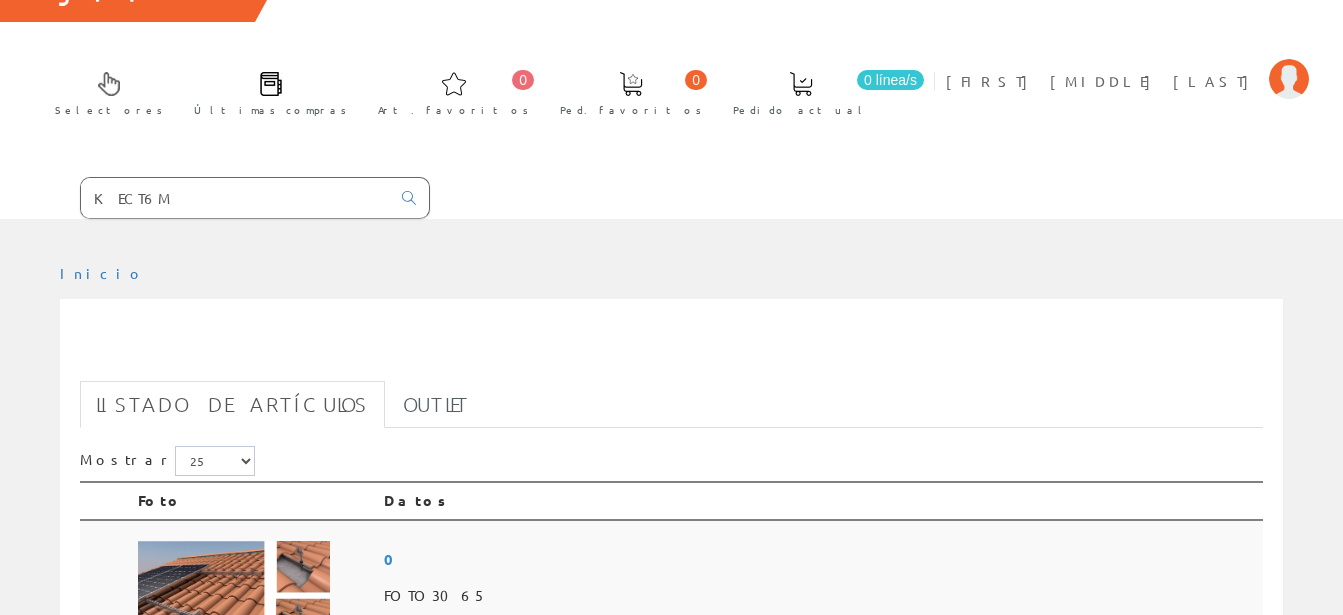click on "FOTO3065" at bounding box center [819, 596] 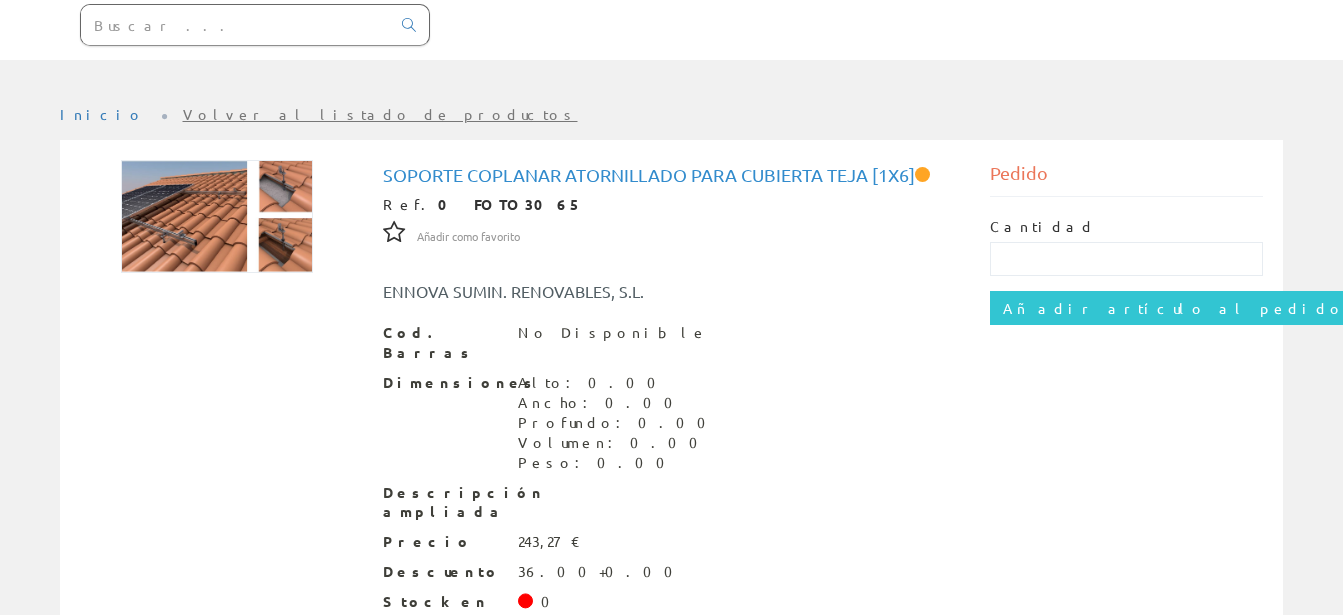 scroll, scrollTop: 314, scrollLeft: 0, axis: vertical 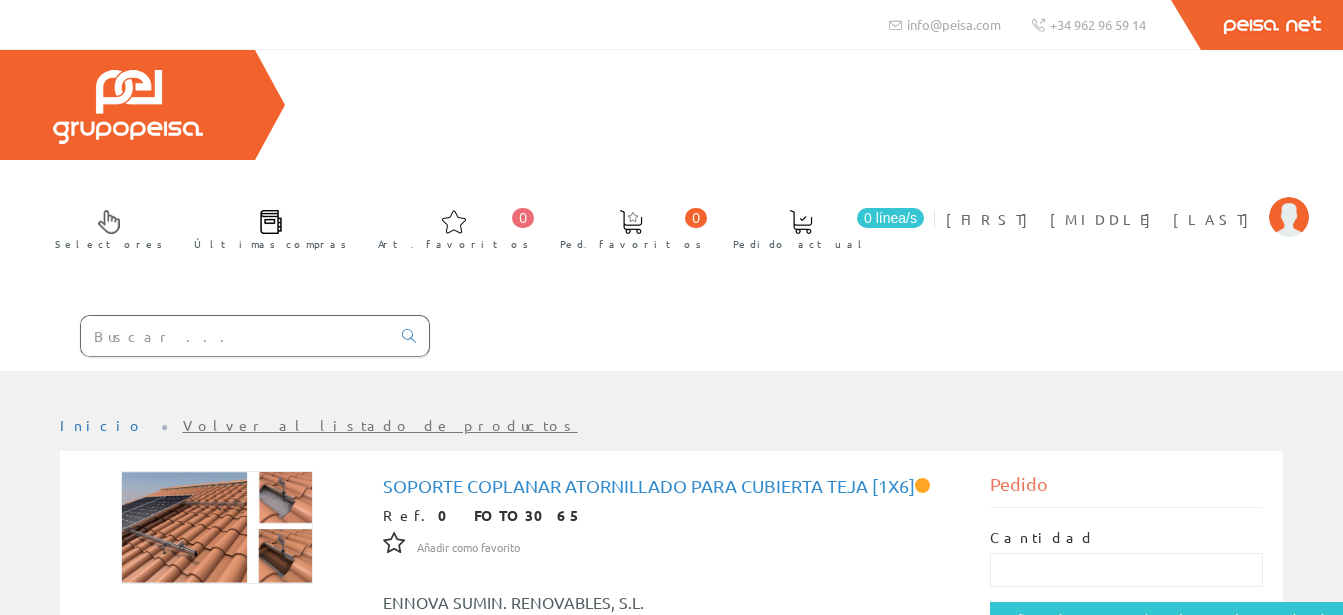 click at bounding box center [235, 336] 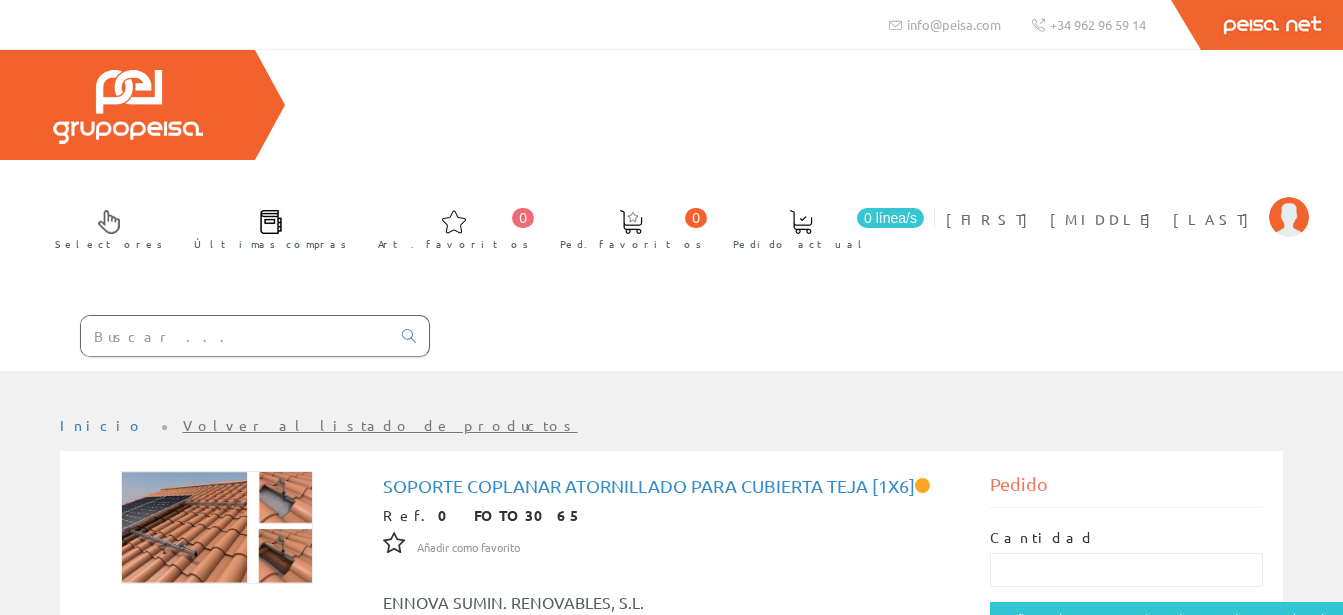 click at bounding box center [235, 336] 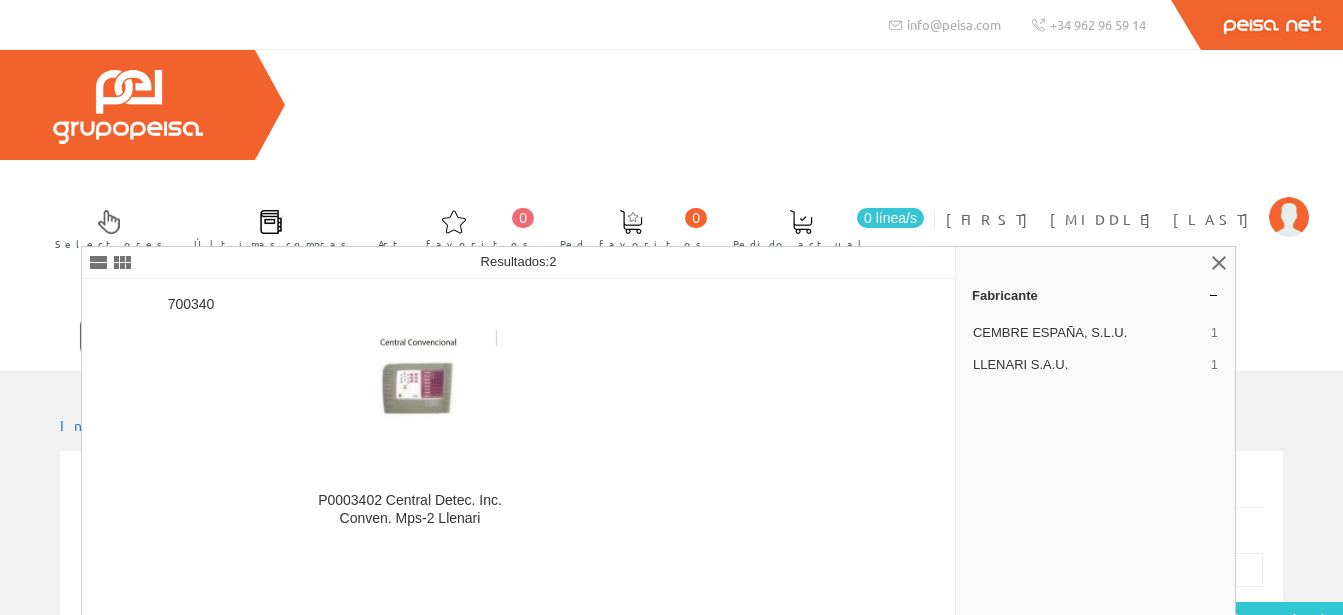 type on "A0034031" 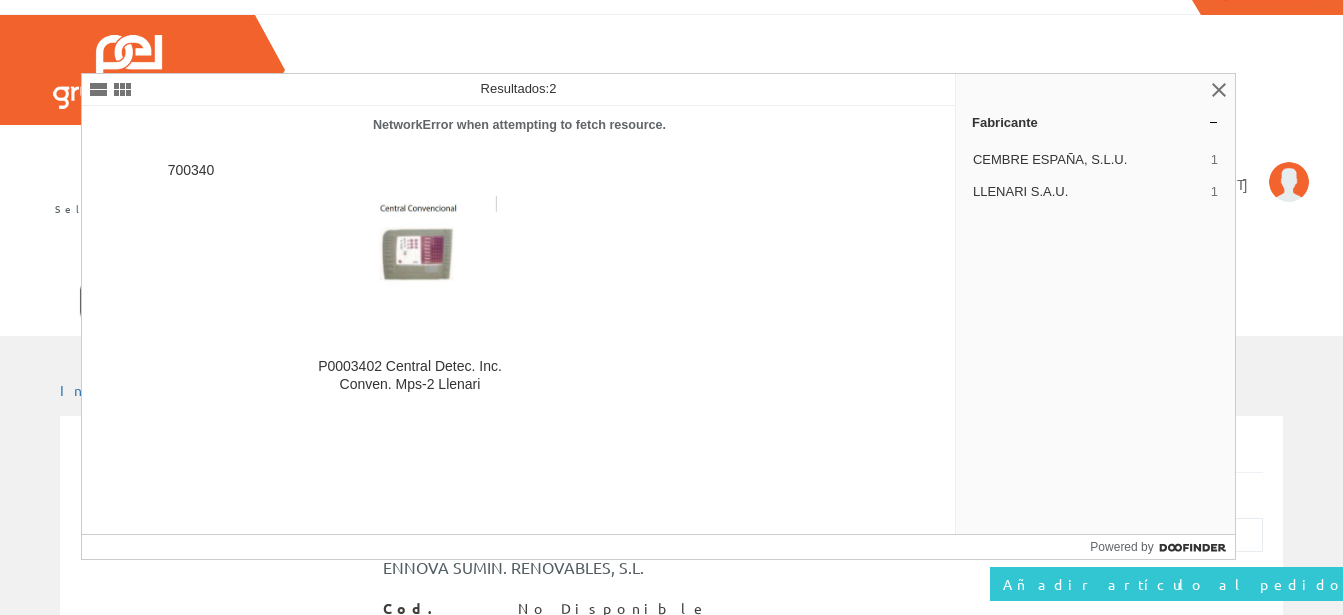scroll, scrollTop: 0, scrollLeft: 0, axis: both 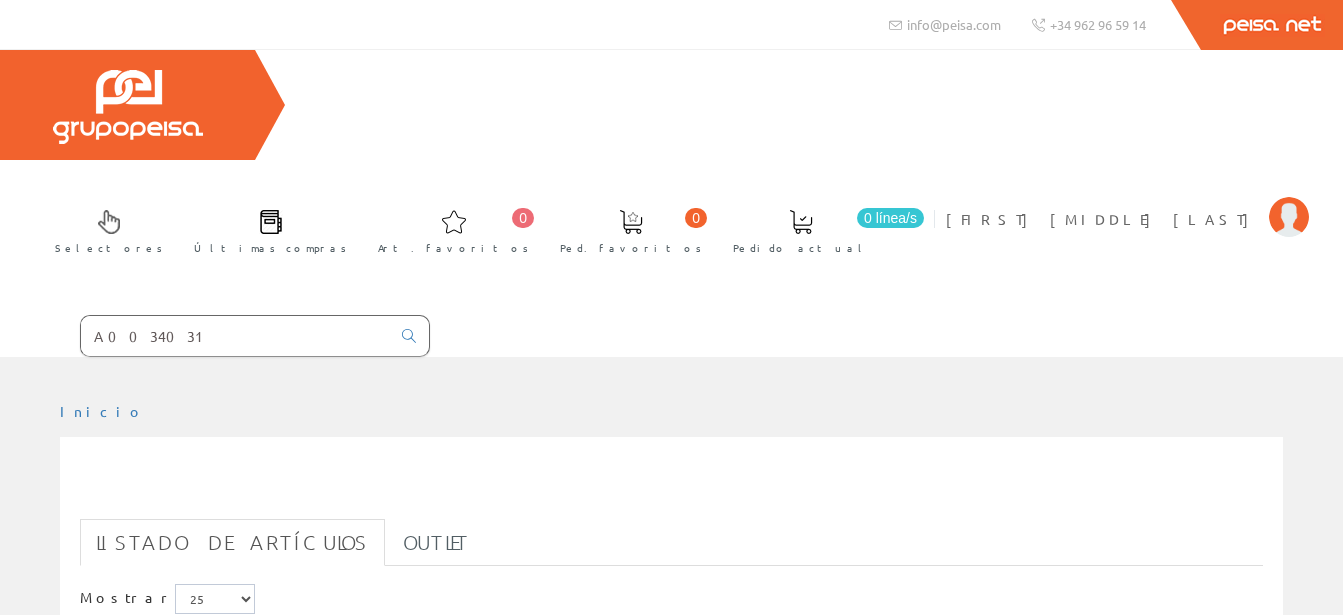 click on "A0034031" at bounding box center (235, 336) 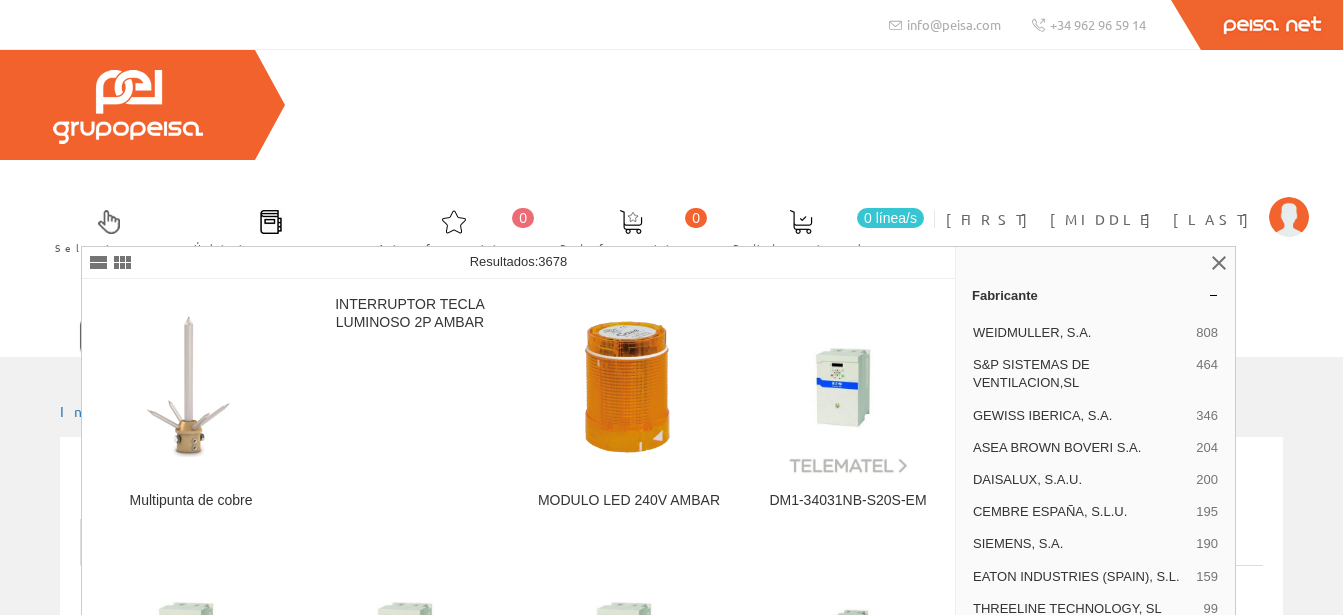 type on "A" 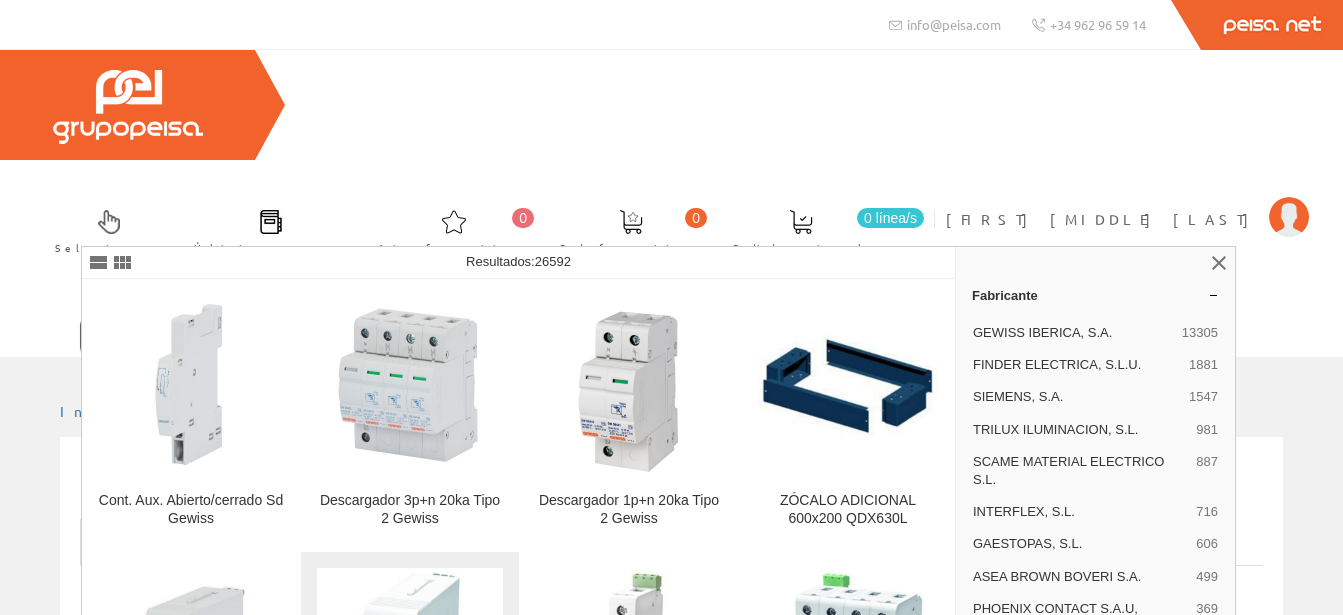 type on "GWD6402" 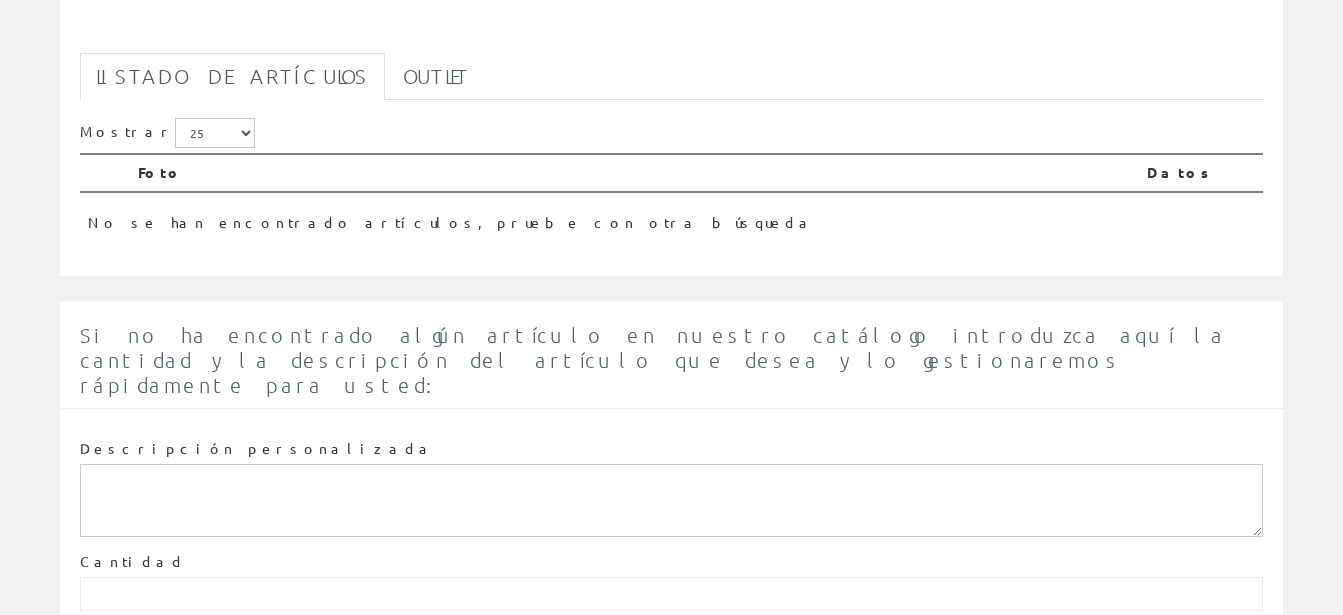 scroll, scrollTop: 160, scrollLeft: 0, axis: vertical 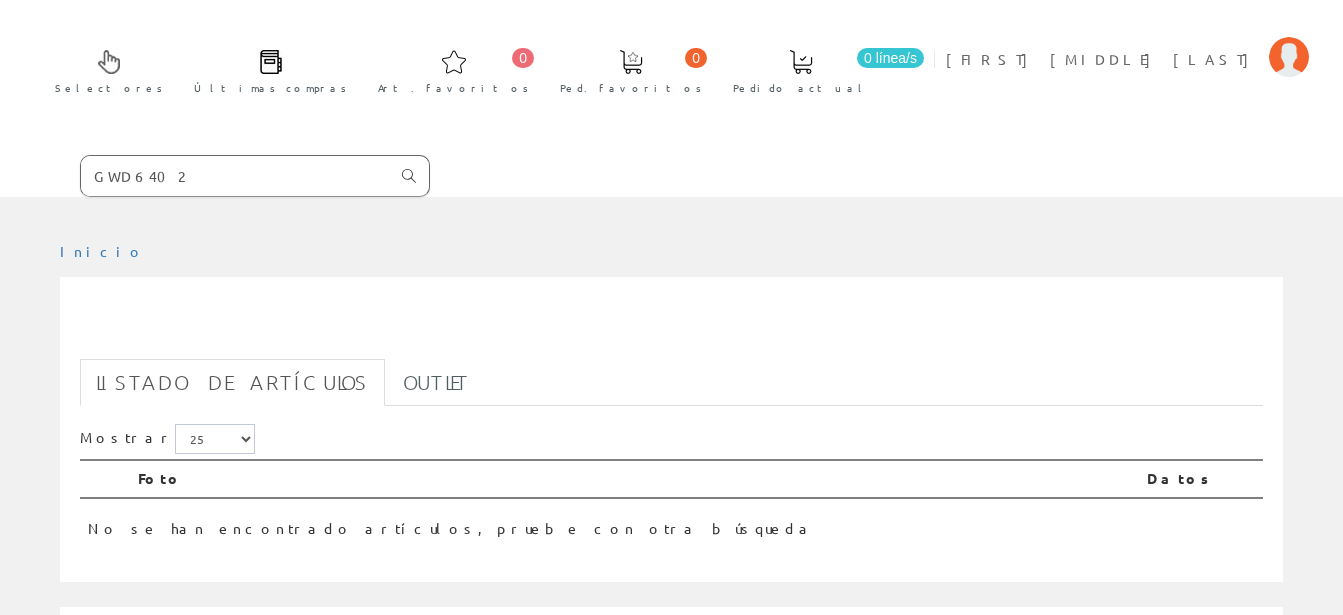 click at bounding box center [409, 176] 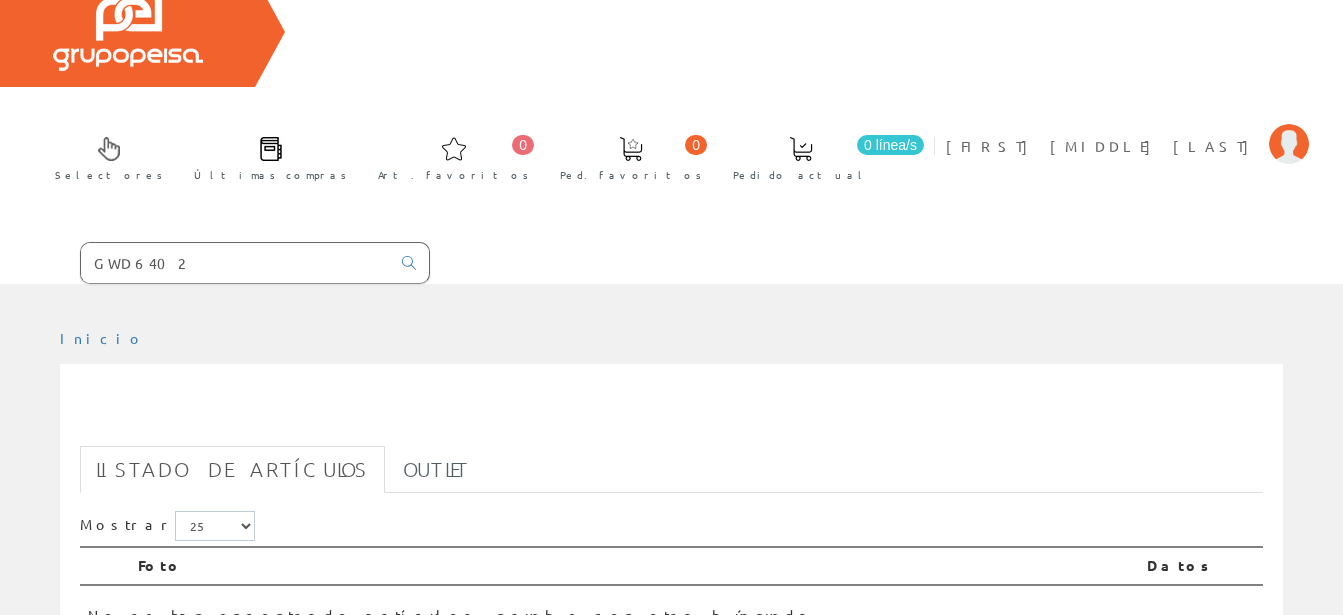 scroll, scrollTop: 0, scrollLeft: 0, axis: both 